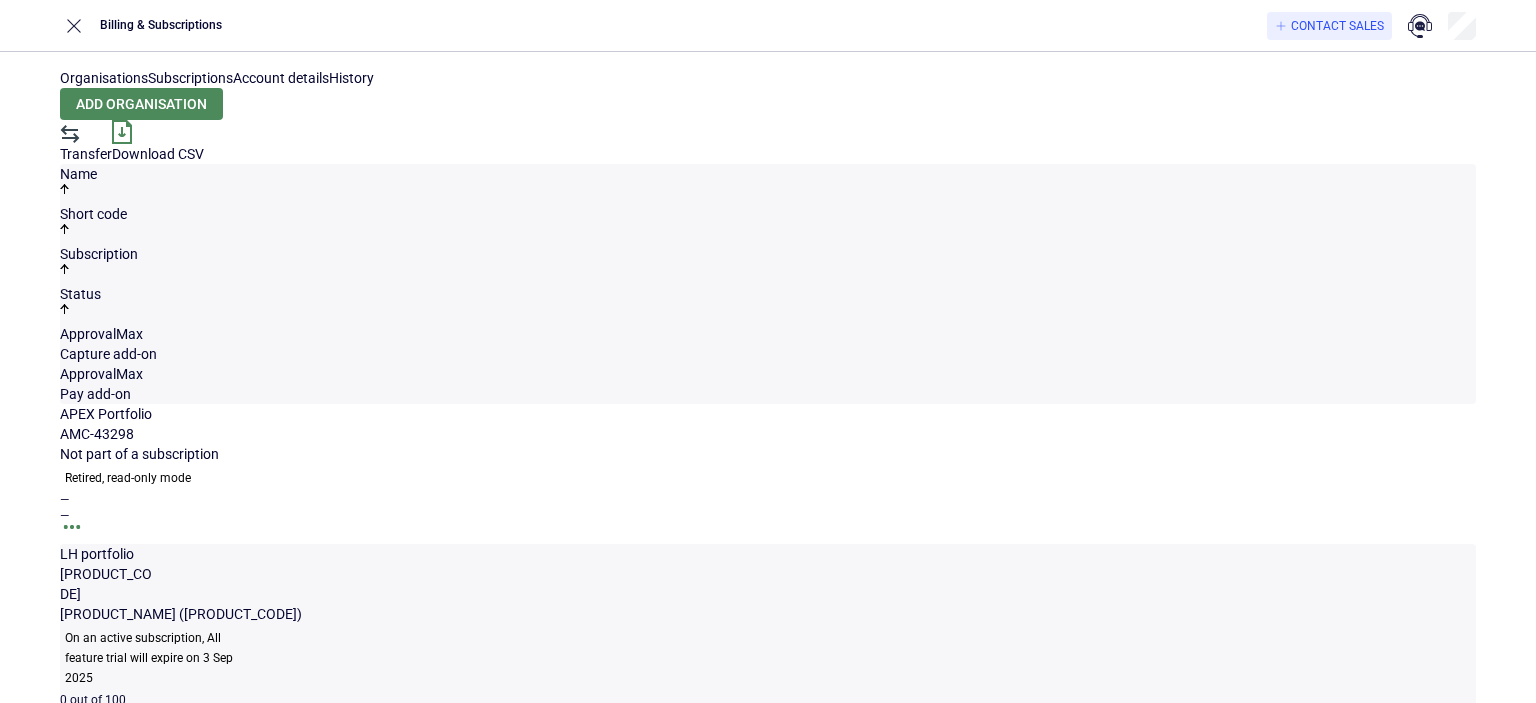 scroll, scrollTop: 0, scrollLeft: 0, axis: both 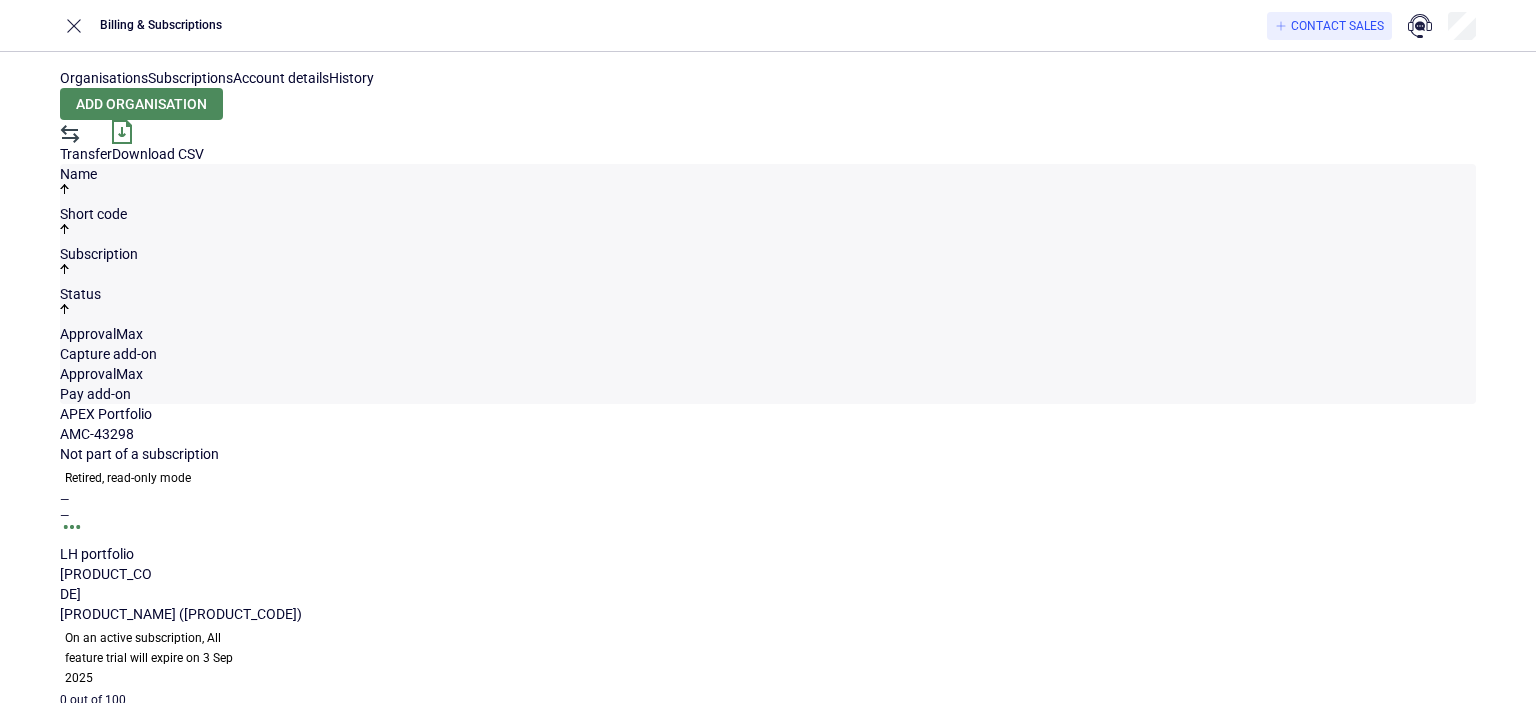 click at bounding box center [72, 534] 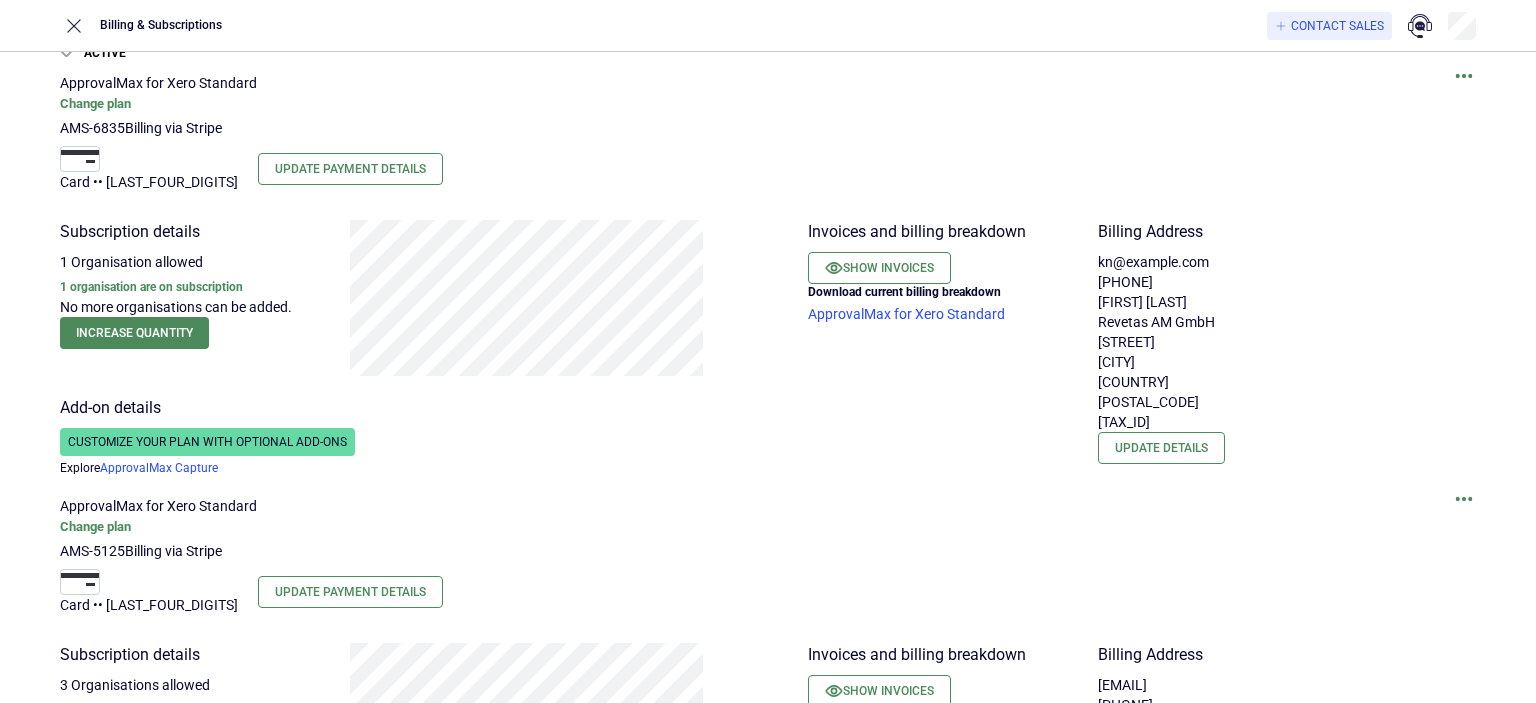 scroll, scrollTop: 67, scrollLeft: 0, axis: vertical 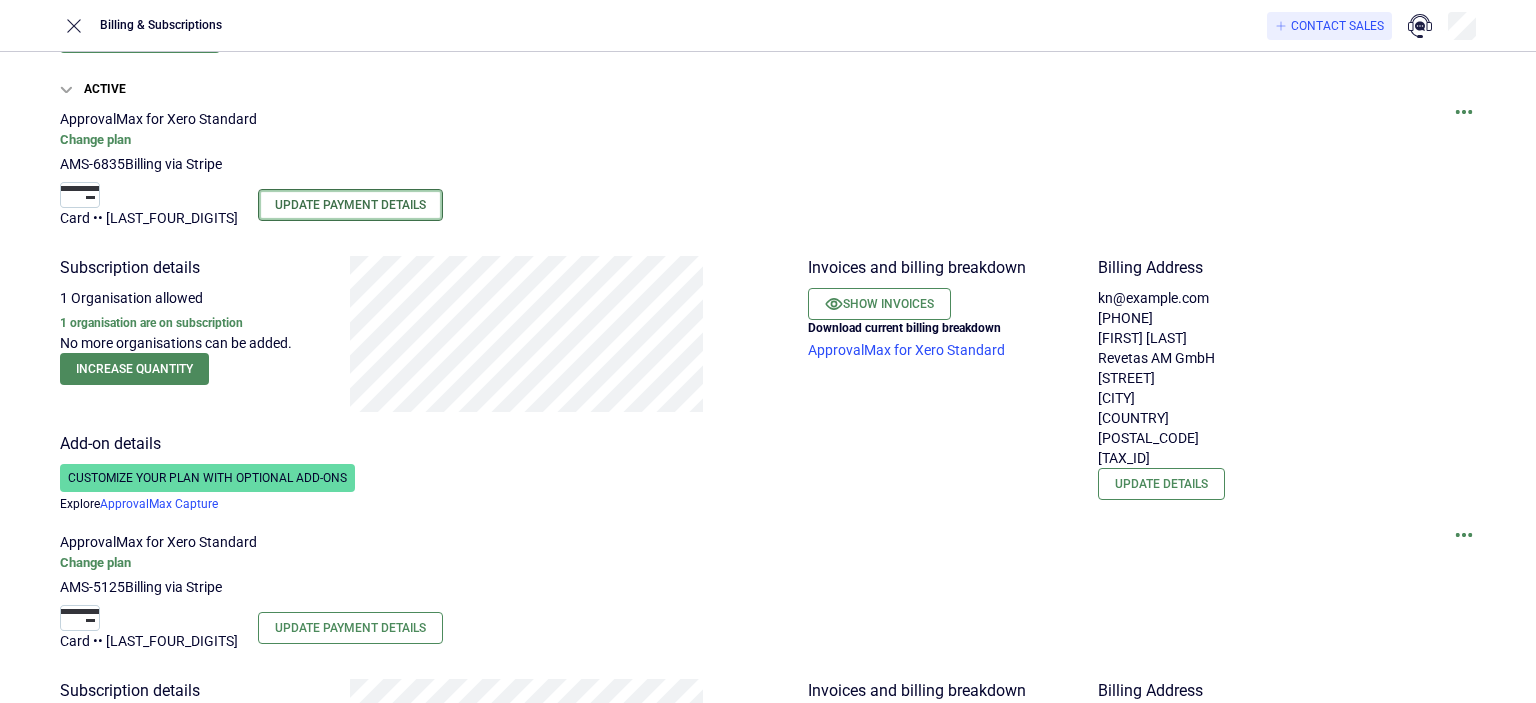click on "Update Payment Details" at bounding box center [350, 205] 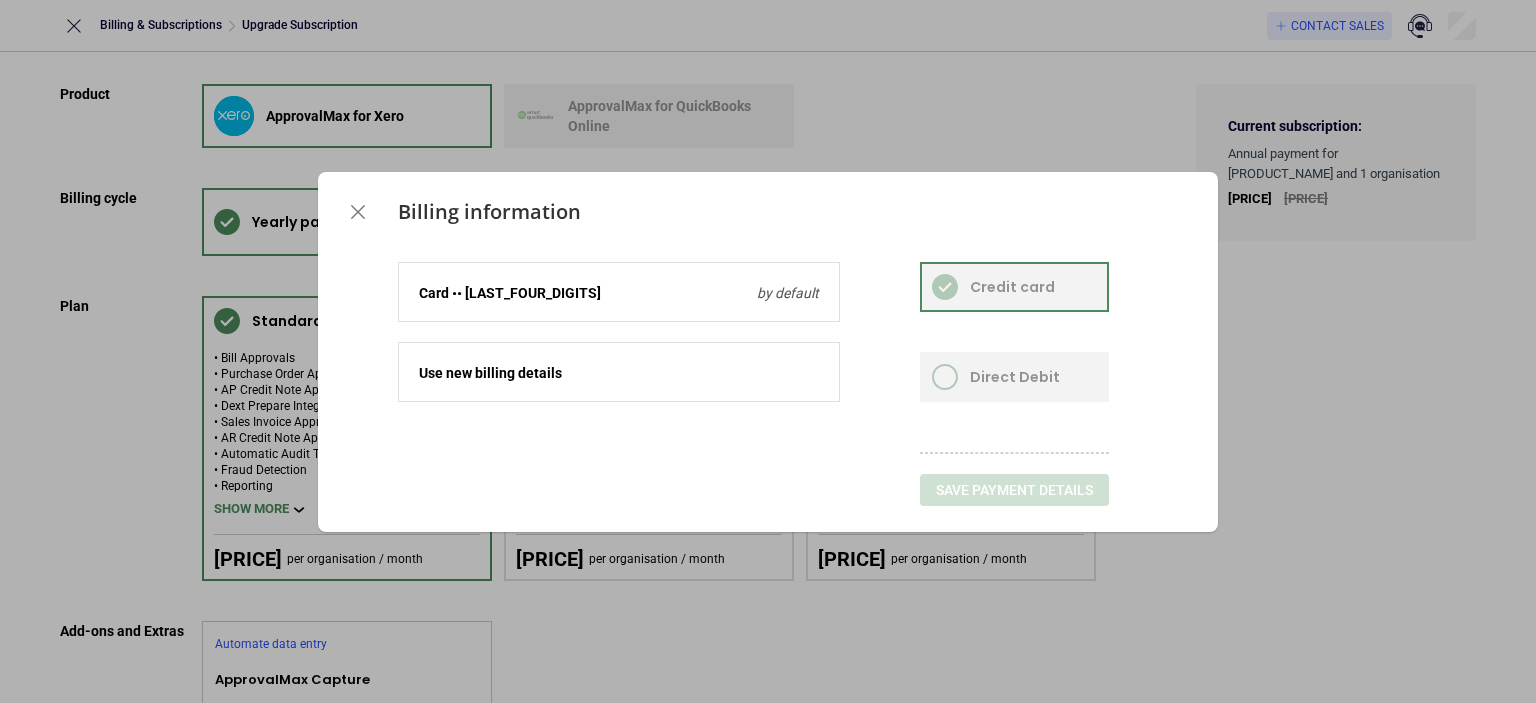 click at bounding box center (619, 283) 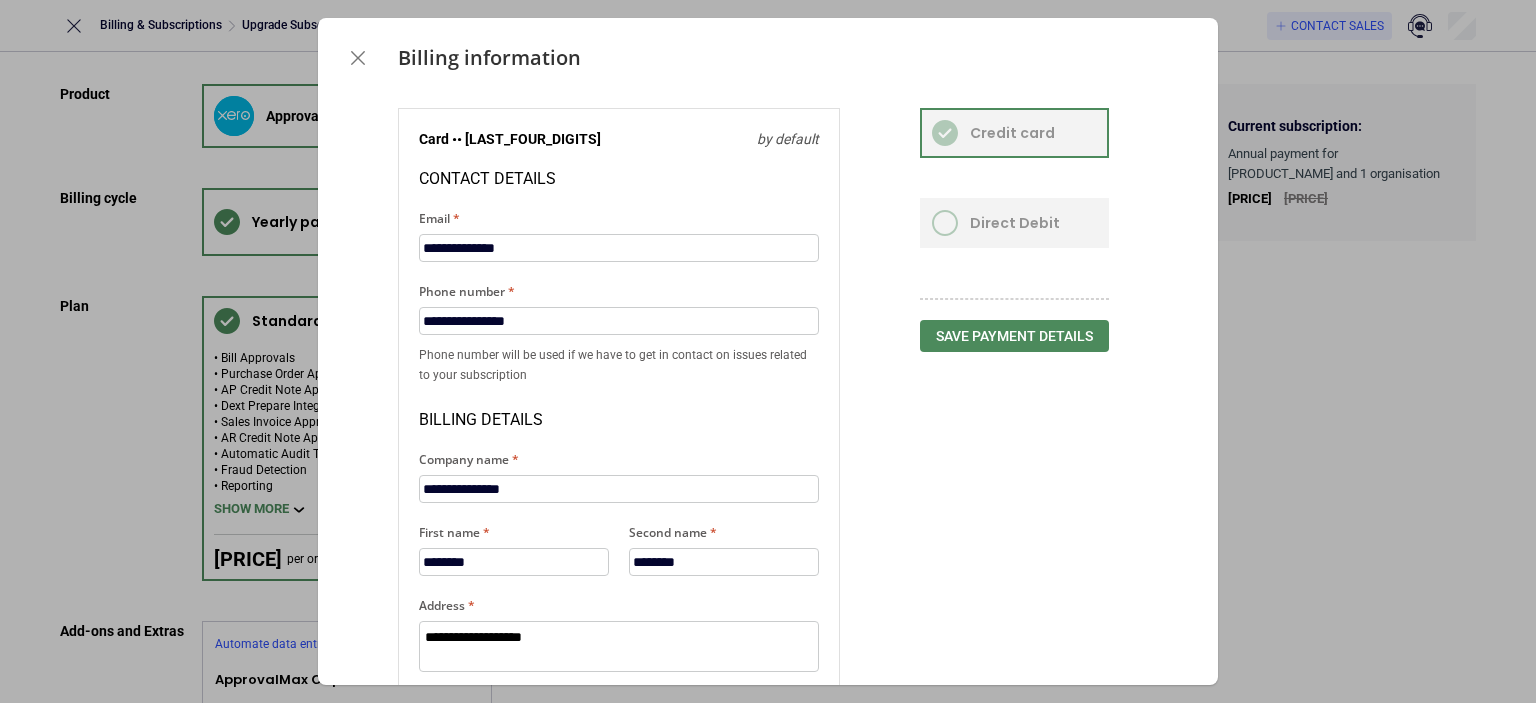 scroll, scrollTop: 391, scrollLeft: 0, axis: vertical 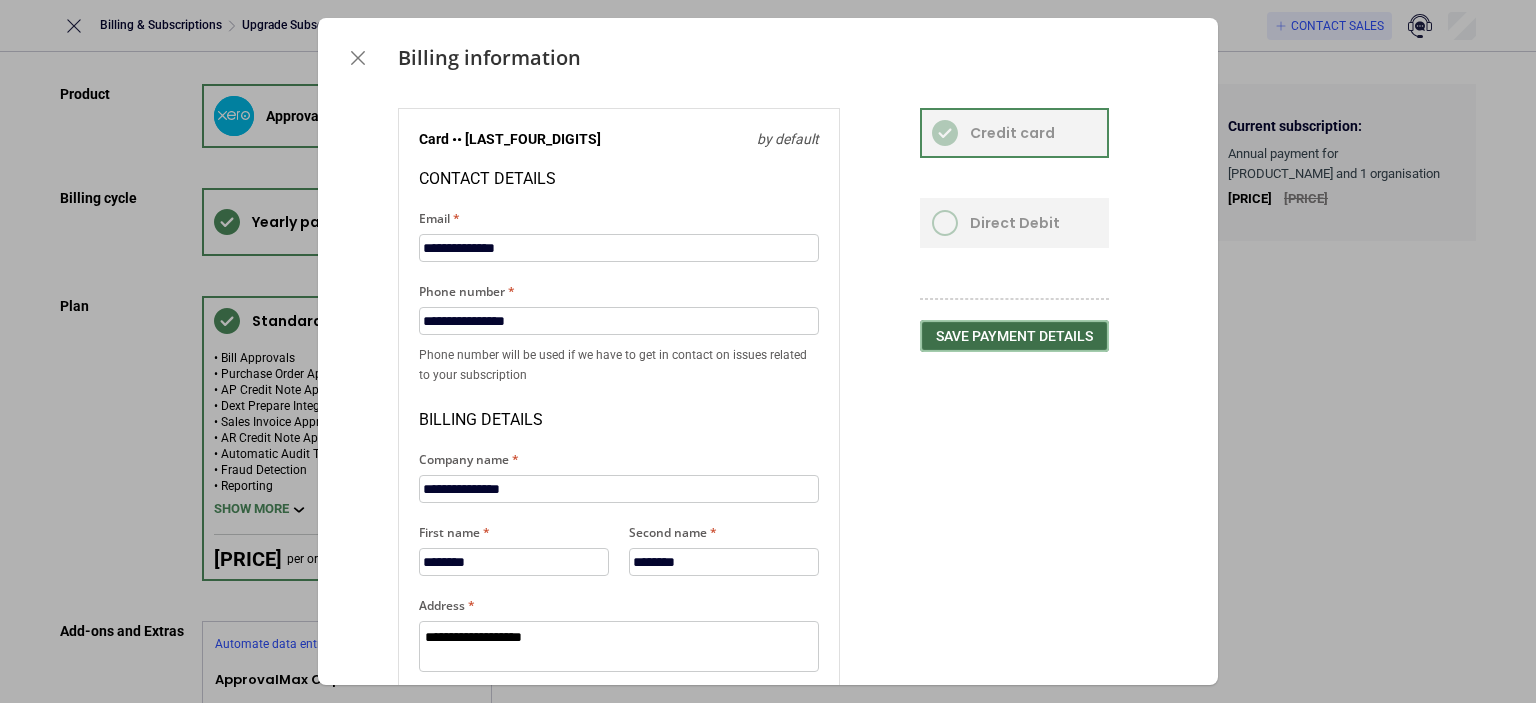 click on "Save payment details" at bounding box center (1014, 336) 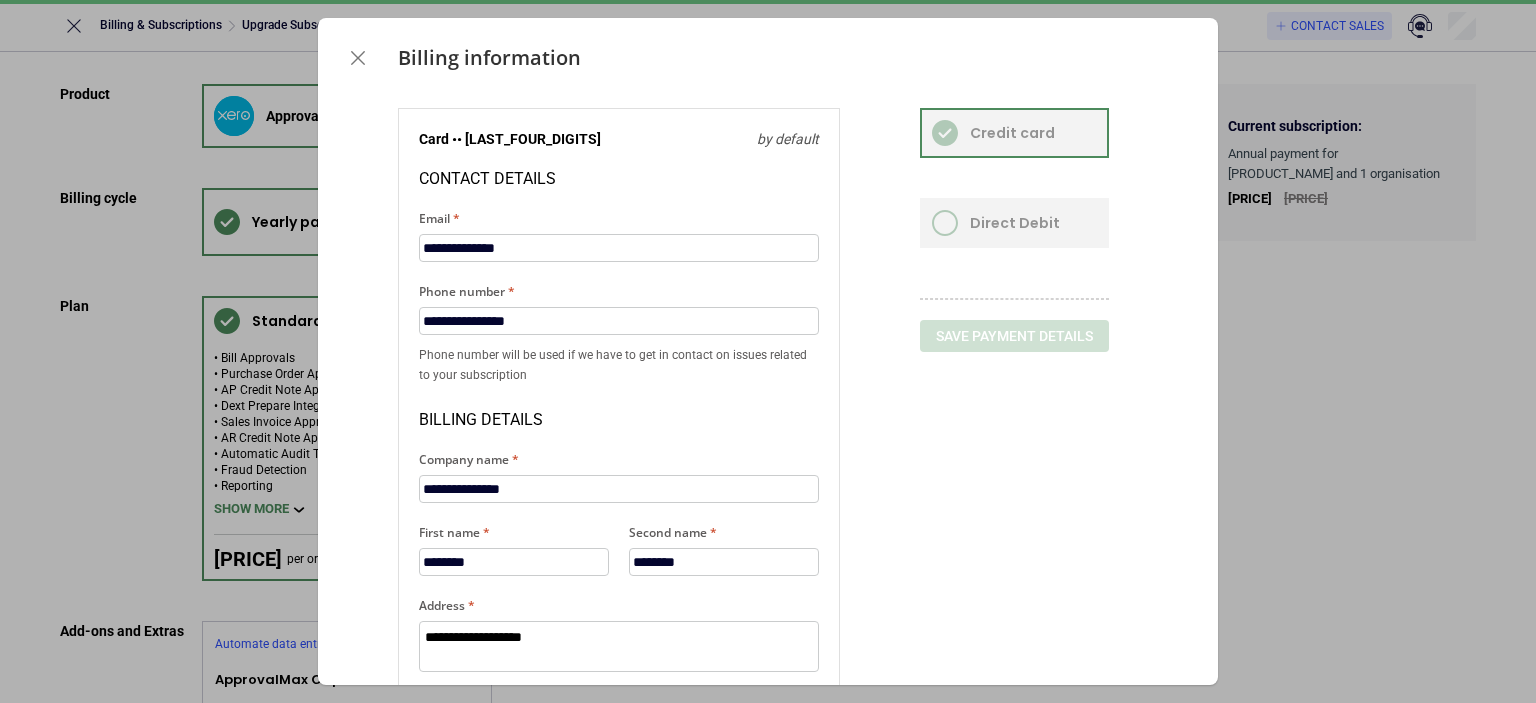 scroll, scrollTop: 0, scrollLeft: 0, axis: both 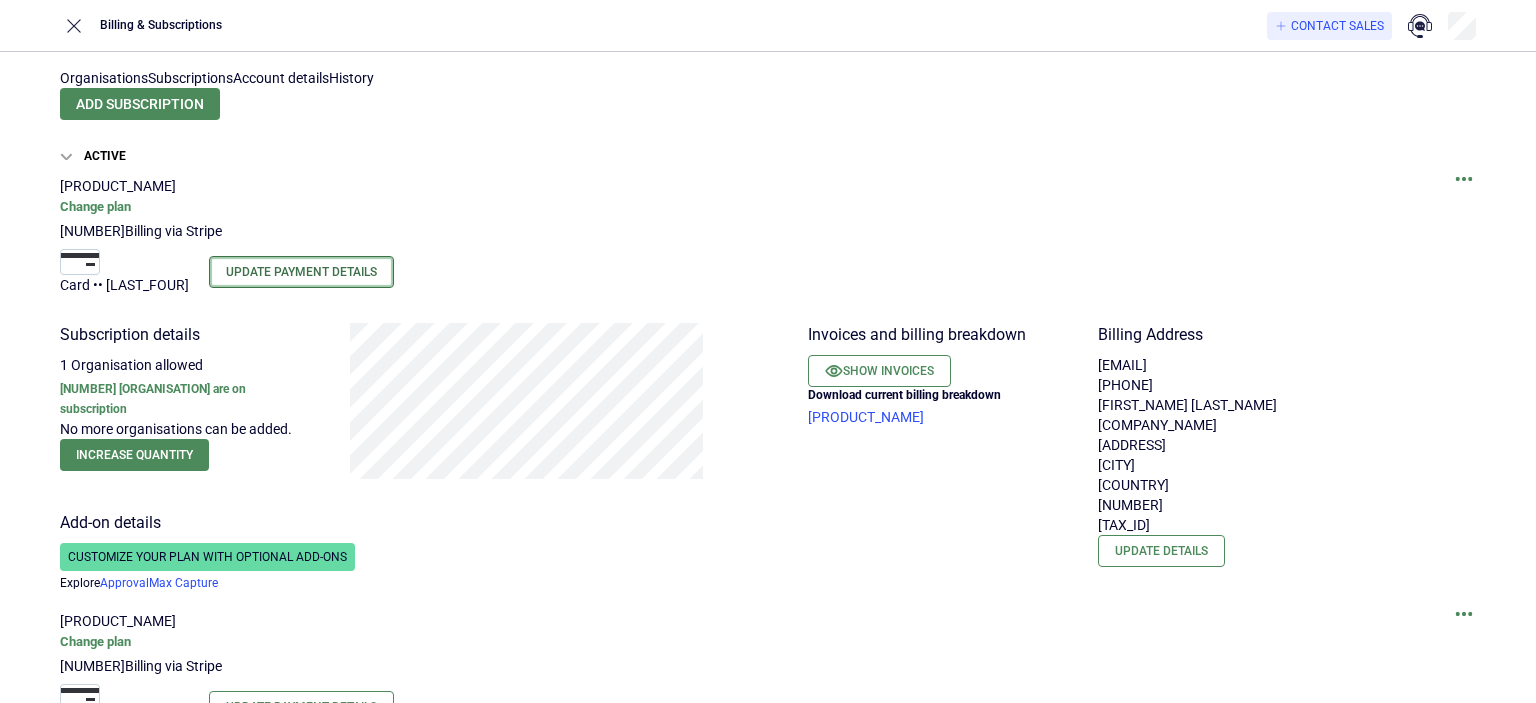 click on "Update Payment Details" at bounding box center [301, 272] 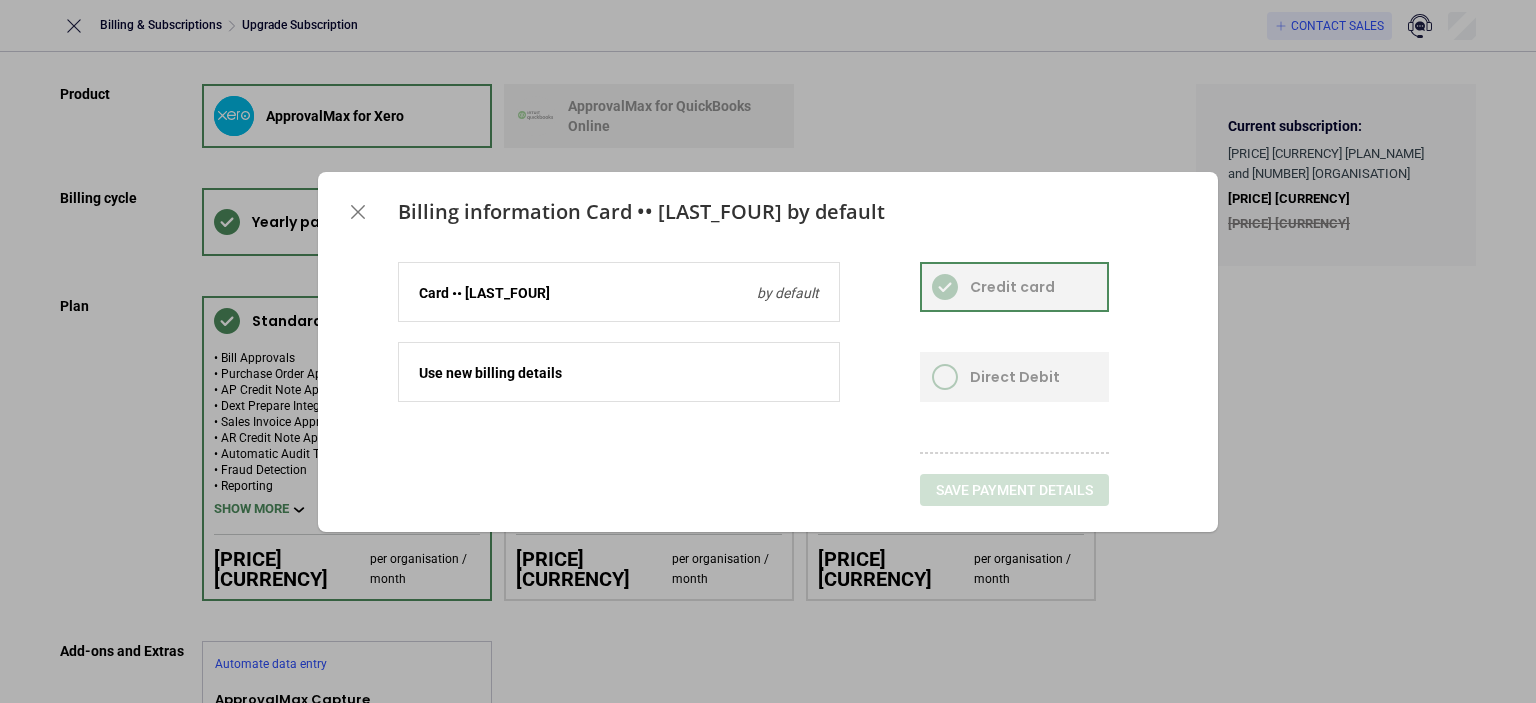 click on "Card •• [LAST_FOUR] by default" at bounding box center (619, 293) 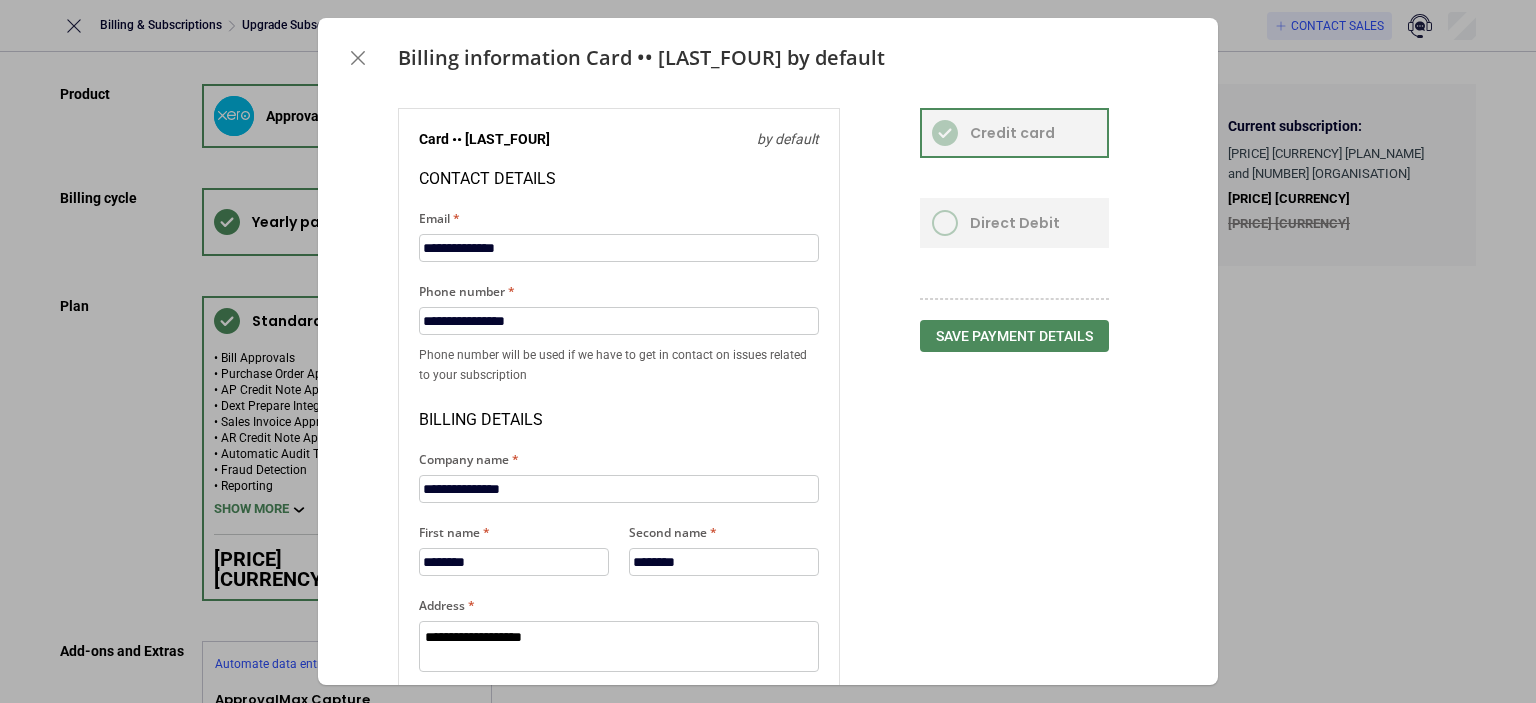 scroll, scrollTop: 391, scrollLeft: 0, axis: vertical 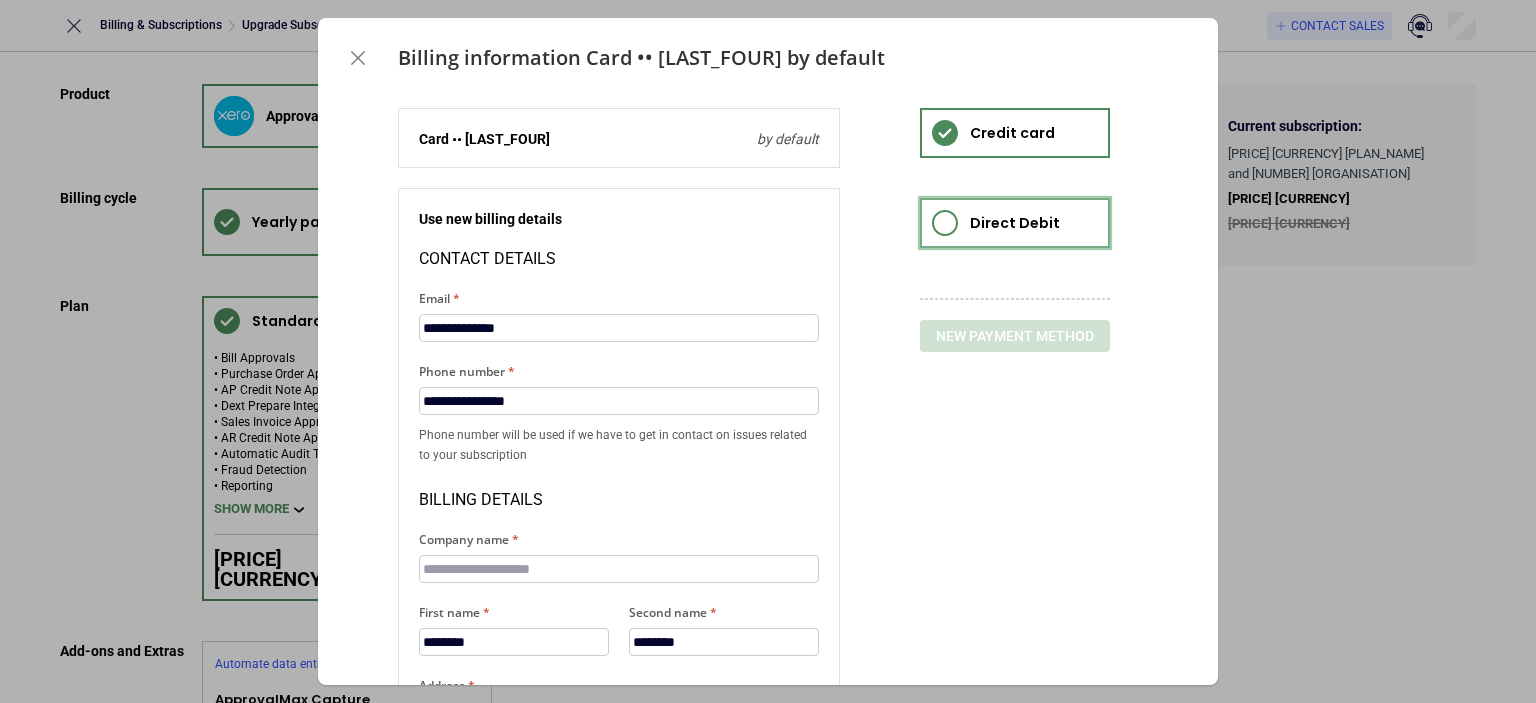 click on "Direct Debit" at bounding box center (1015, 223) 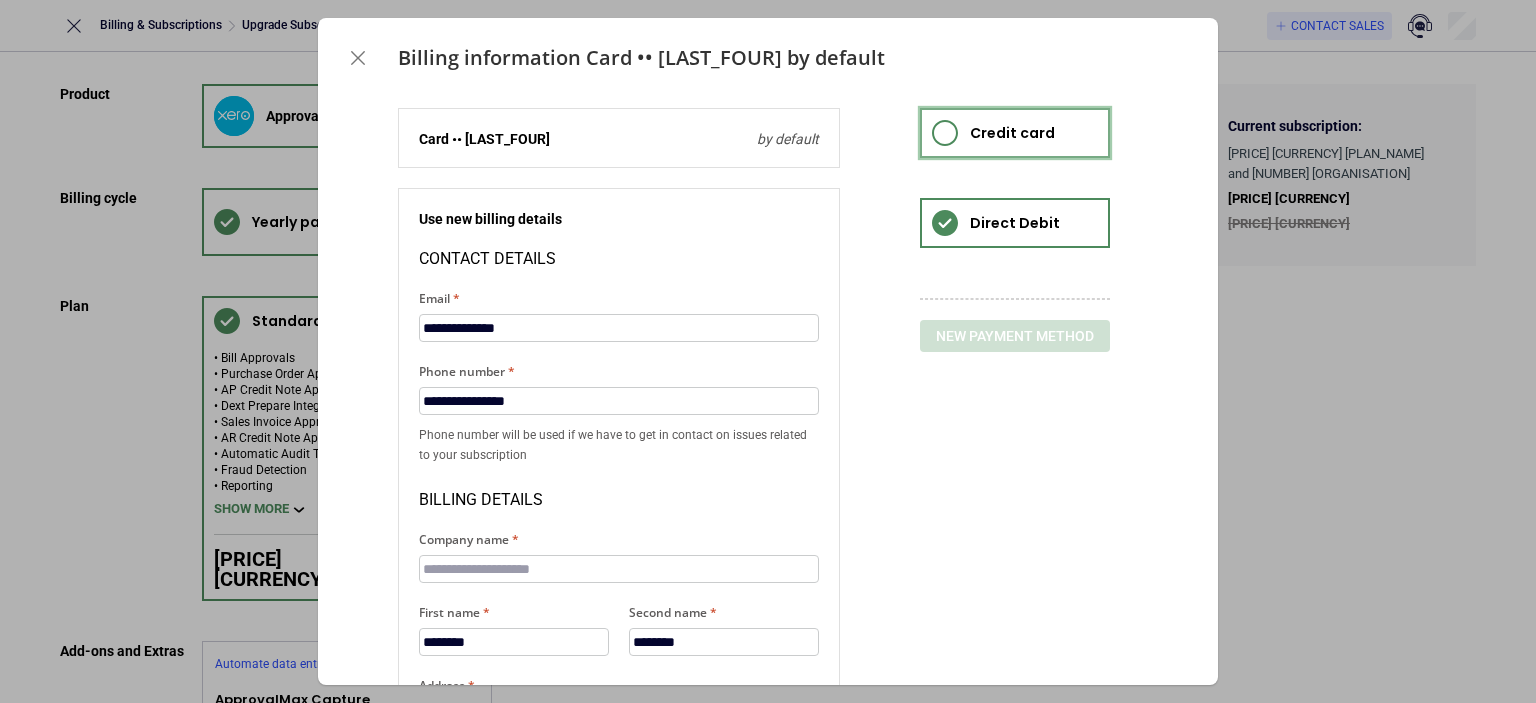 click on "Credit card" at bounding box center [1012, 133] 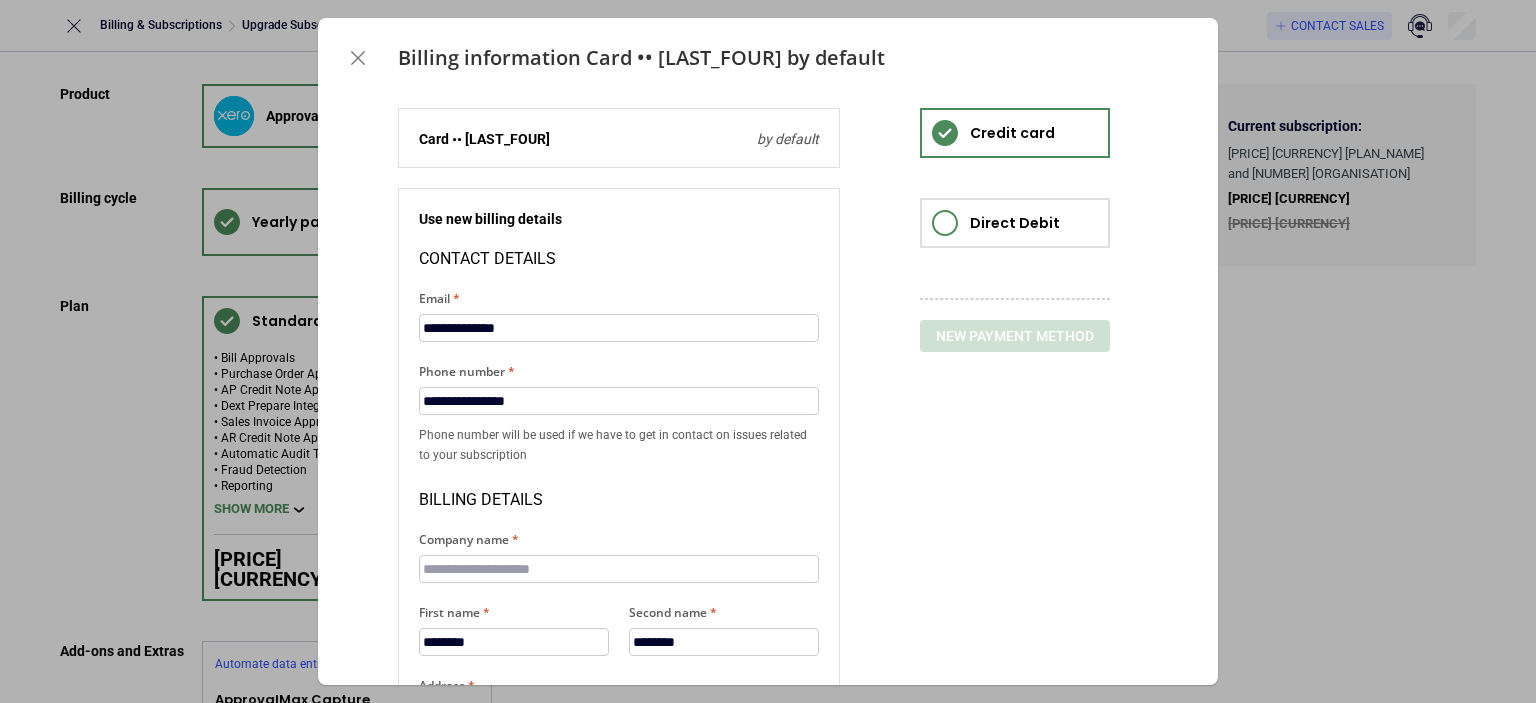 click on "Credit card Direct Debit New payment method" at bounding box center [1015, 225] 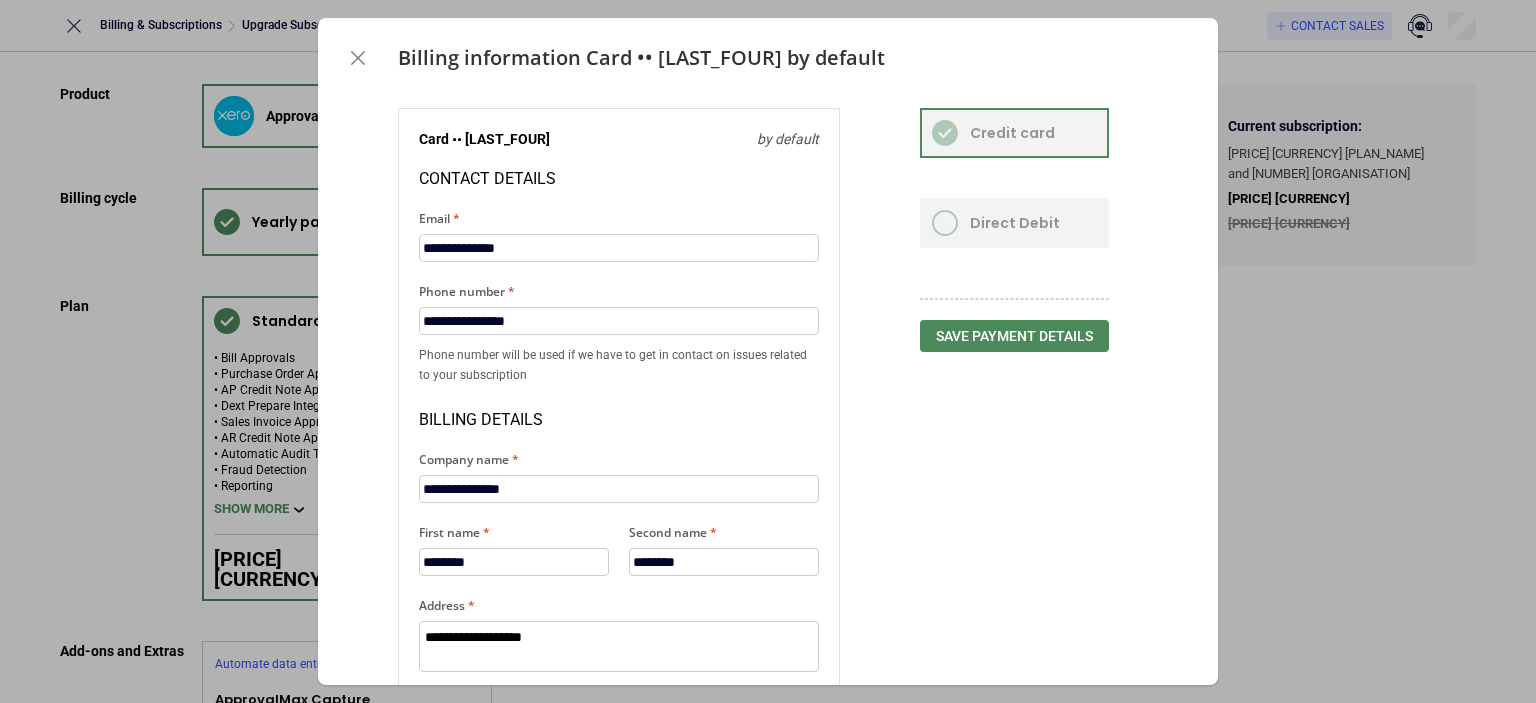 scroll, scrollTop: 391, scrollLeft: 0, axis: vertical 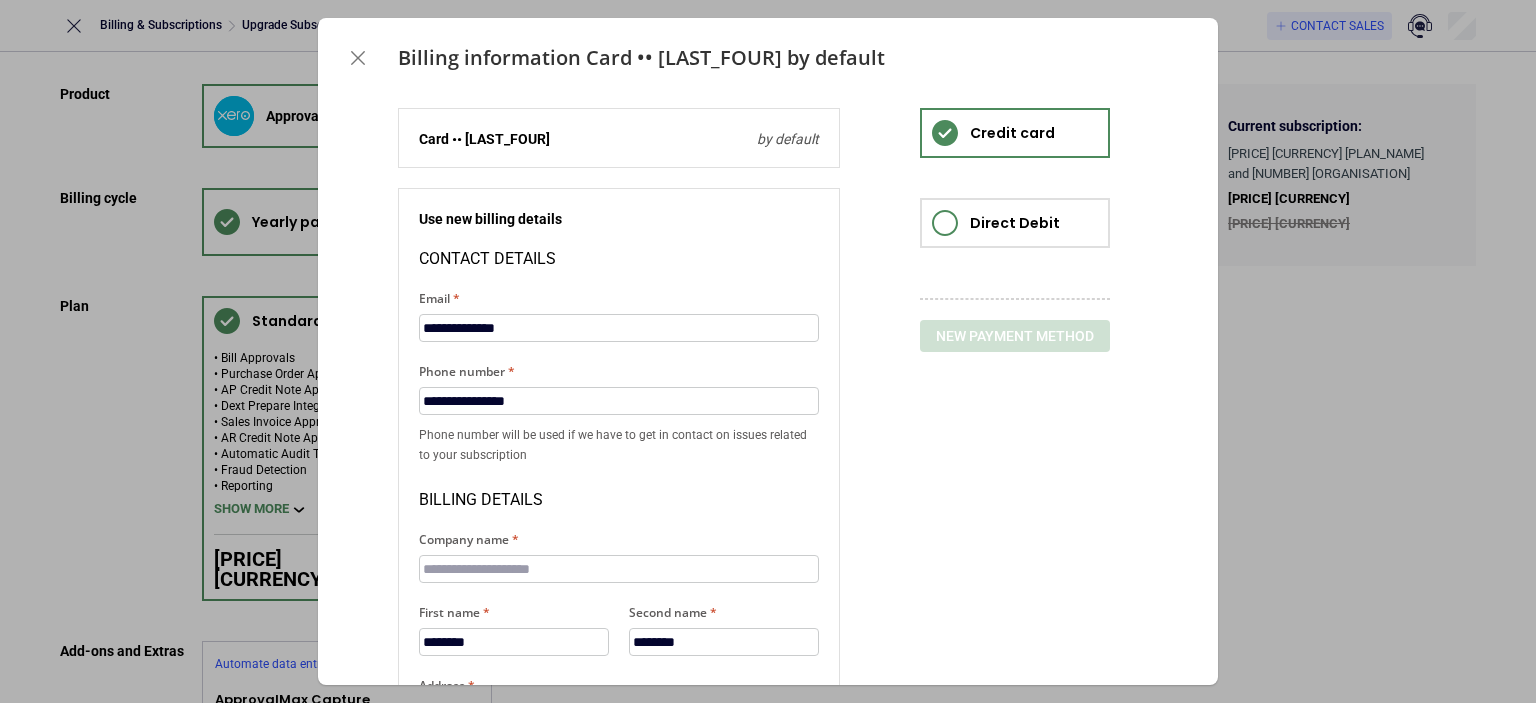 click on "Card •• [LAST_FOUR] by default" at bounding box center (619, 139) 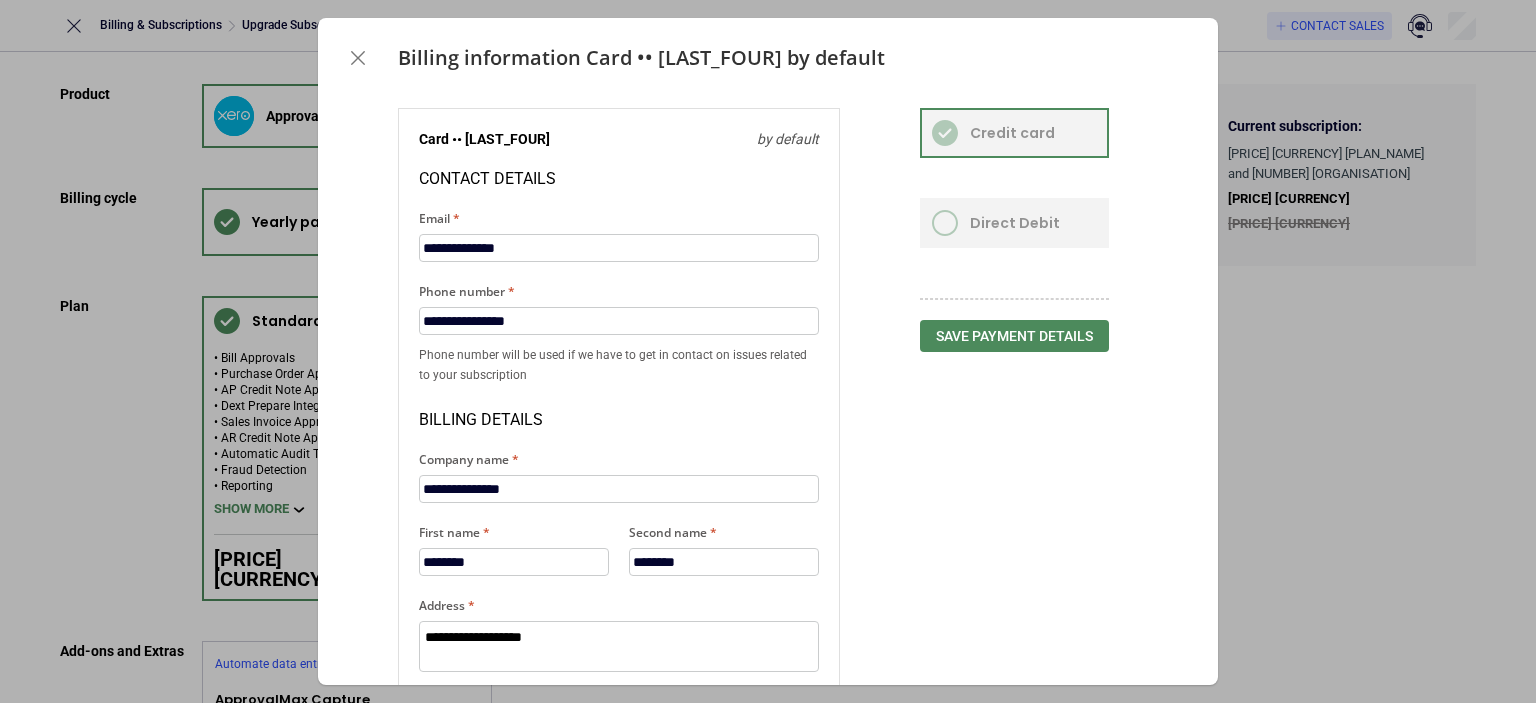 click on "Credit card Direct Debit Save payment details" at bounding box center [1014, 225] 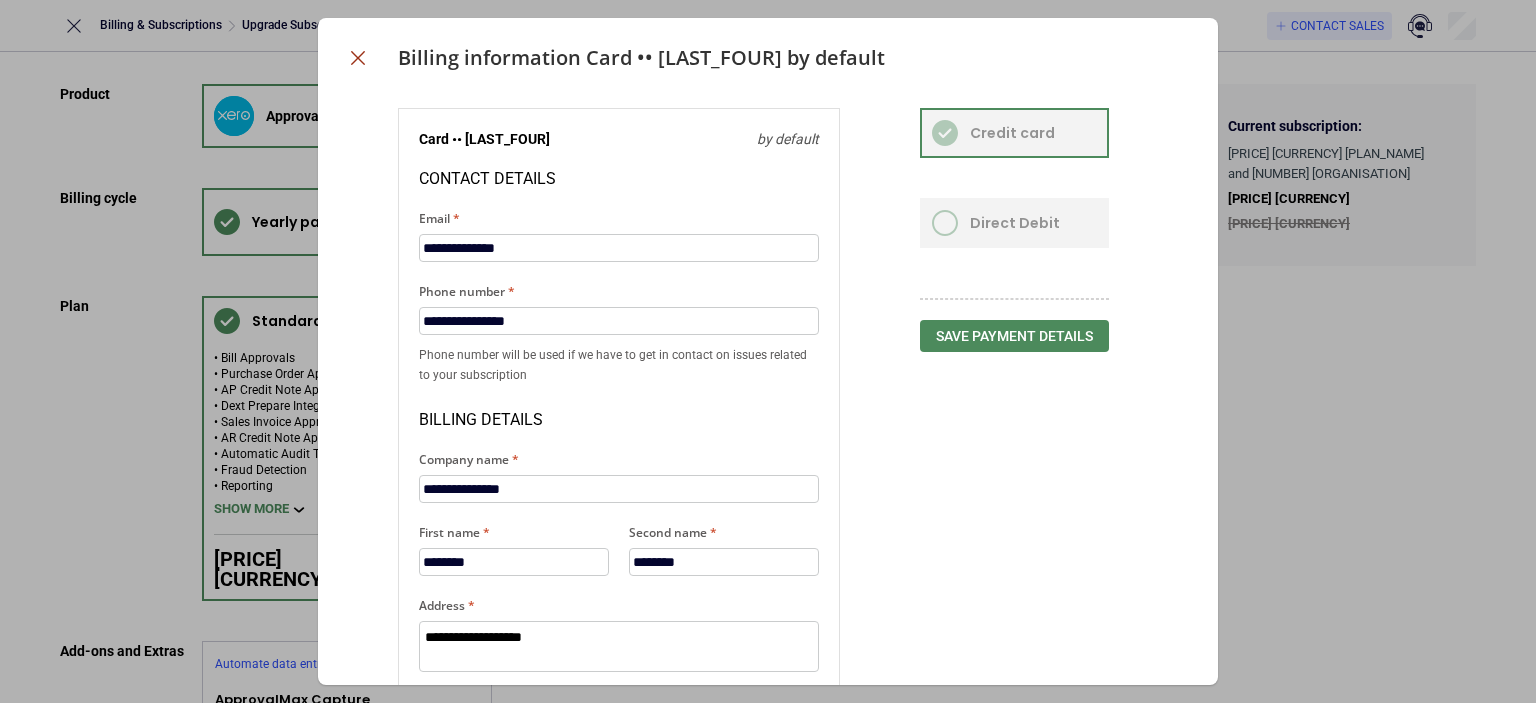 click at bounding box center (358, 58) 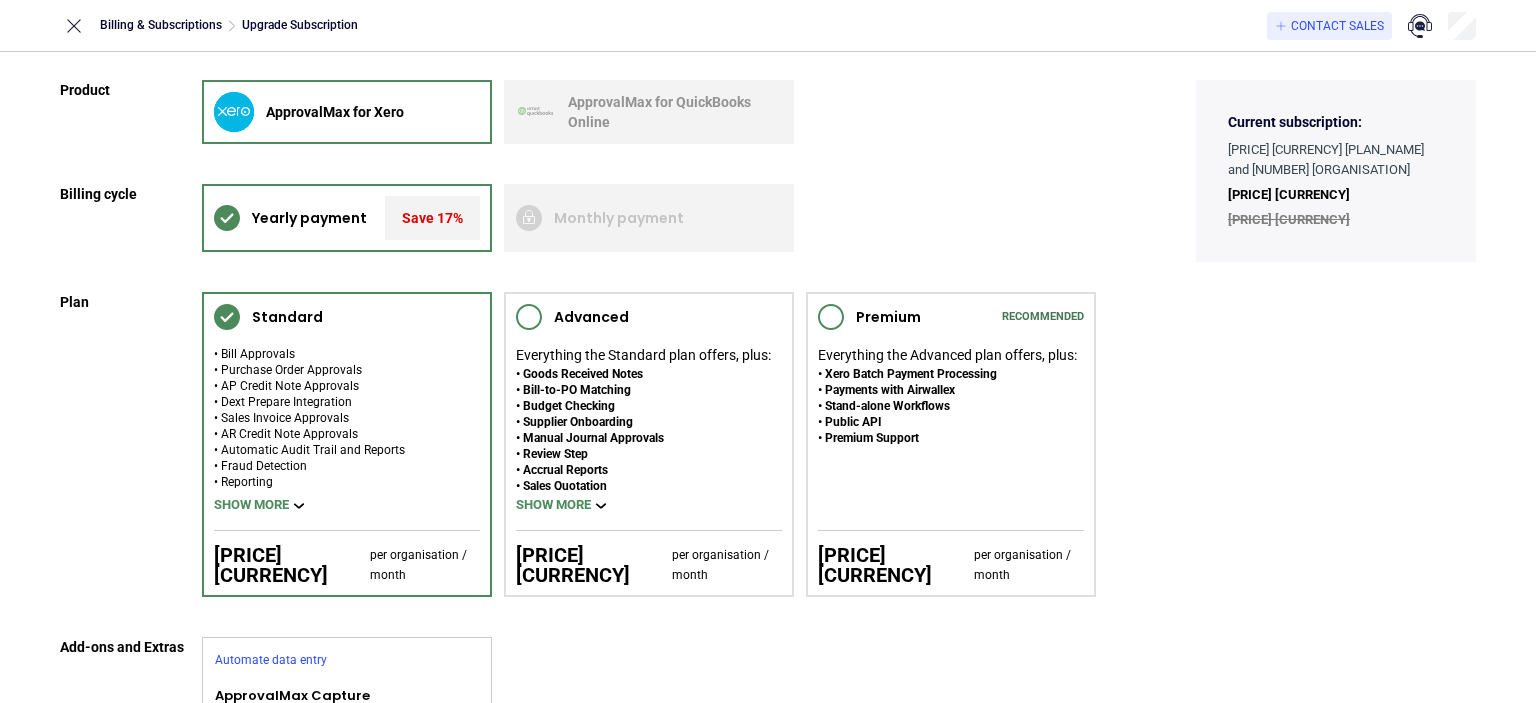 scroll, scrollTop: 0, scrollLeft: 0, axis: both 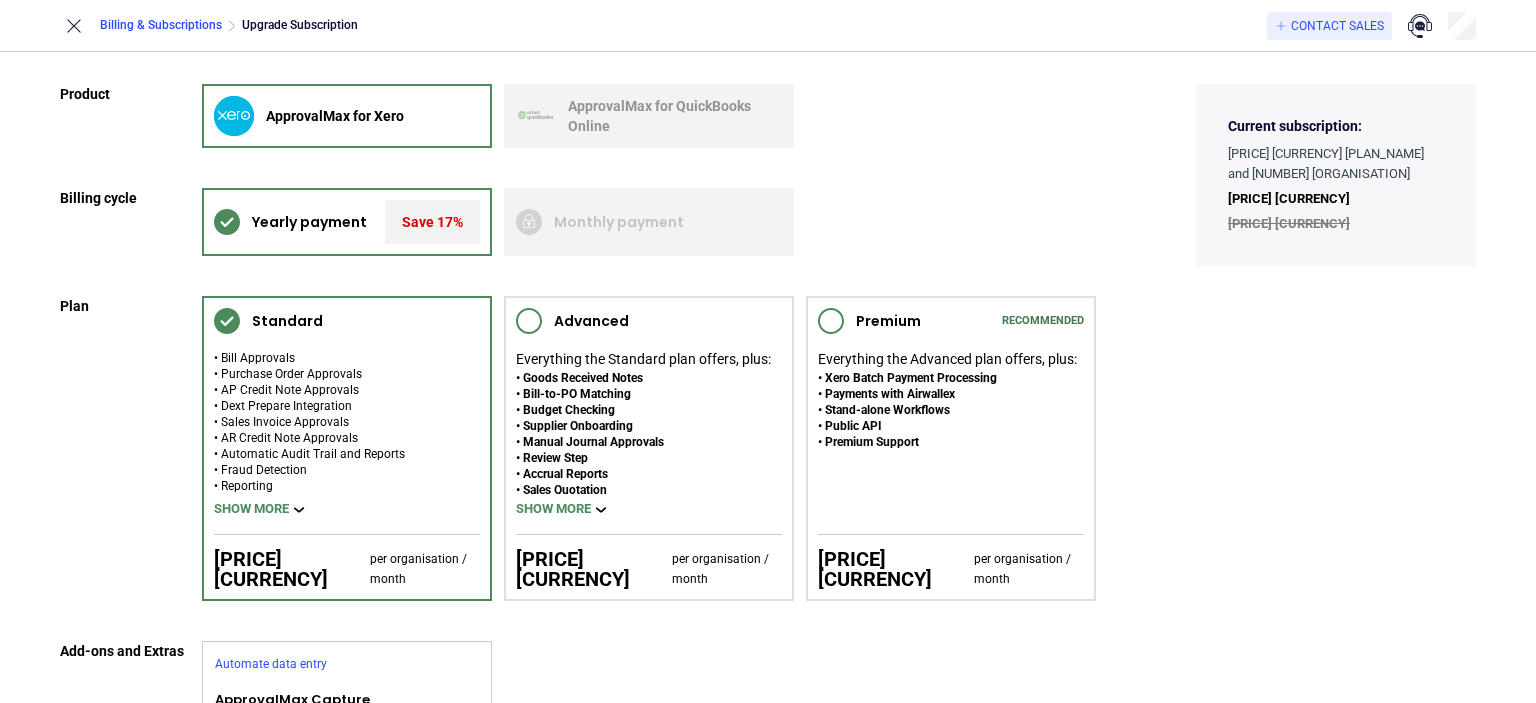 click on "Billing & Subscriptions" at bounding box center [161, 25] 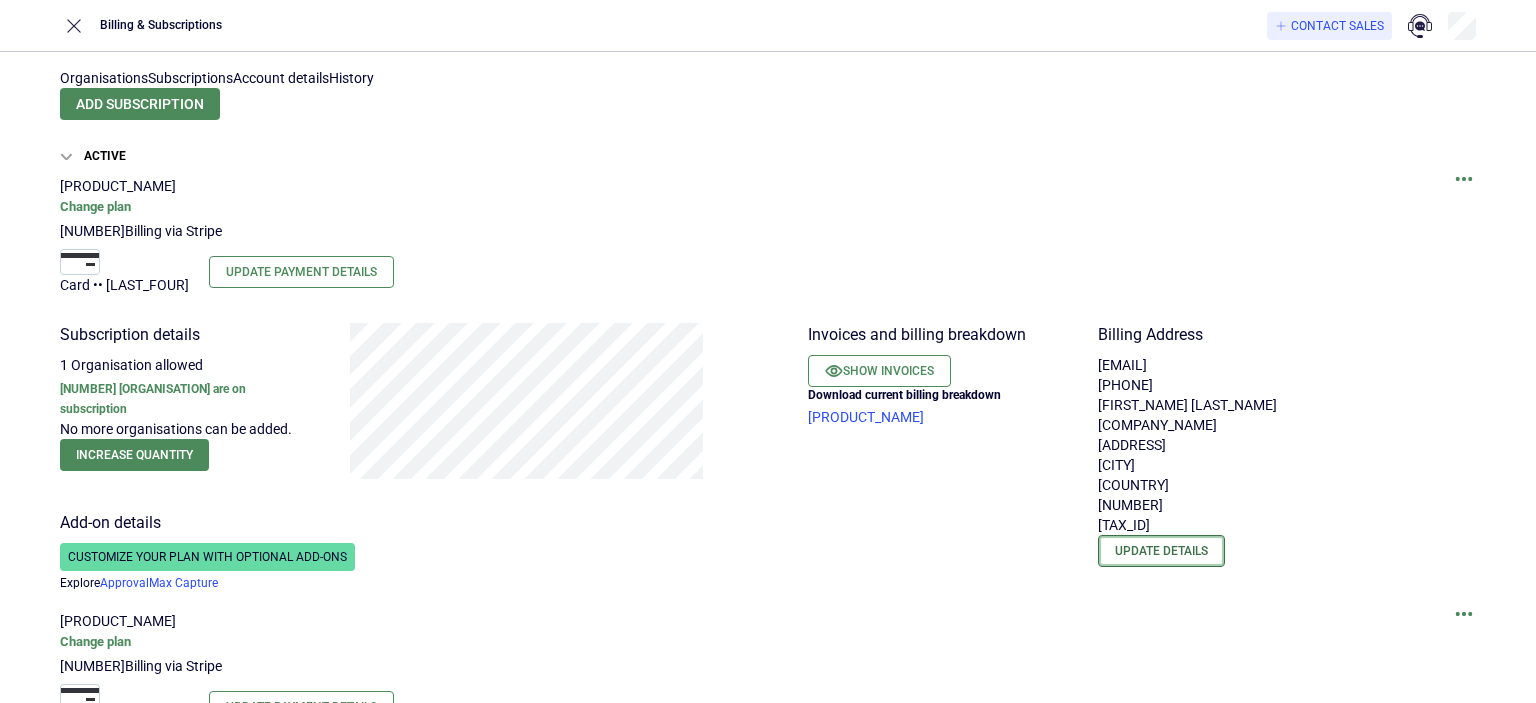 click on "Update details" at bounding box center (1161, 551) 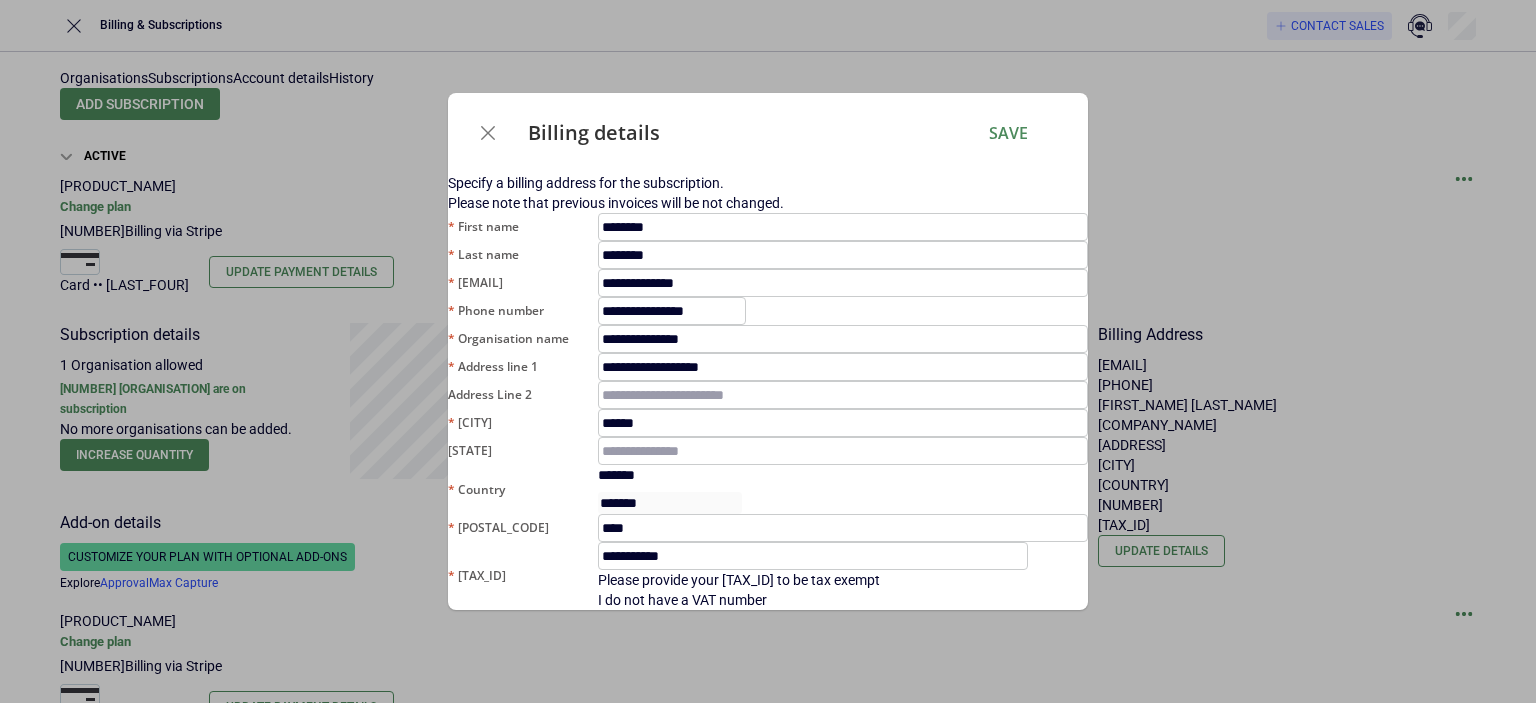 click at bounding box center [488, 133] 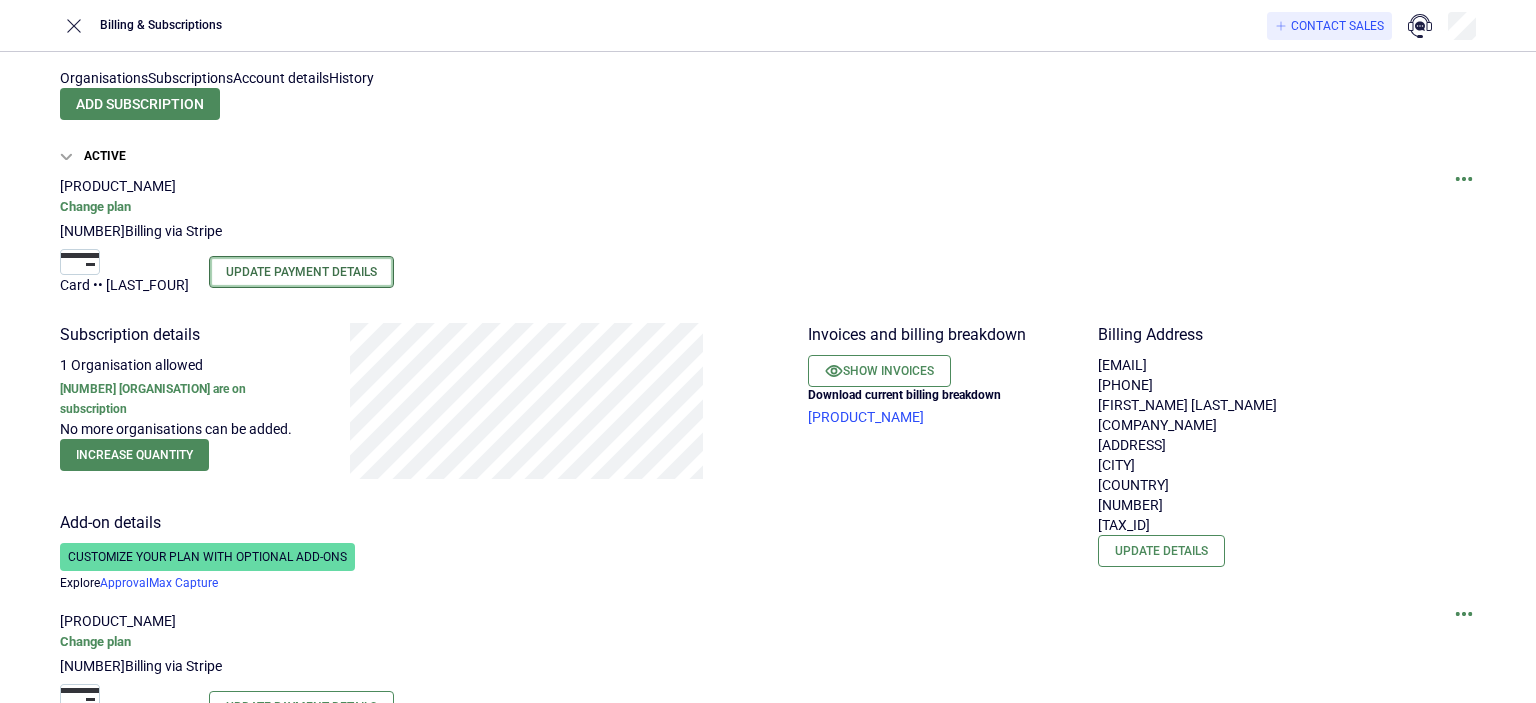 click on "Update Payment Details" at bounding box center [301, 272] 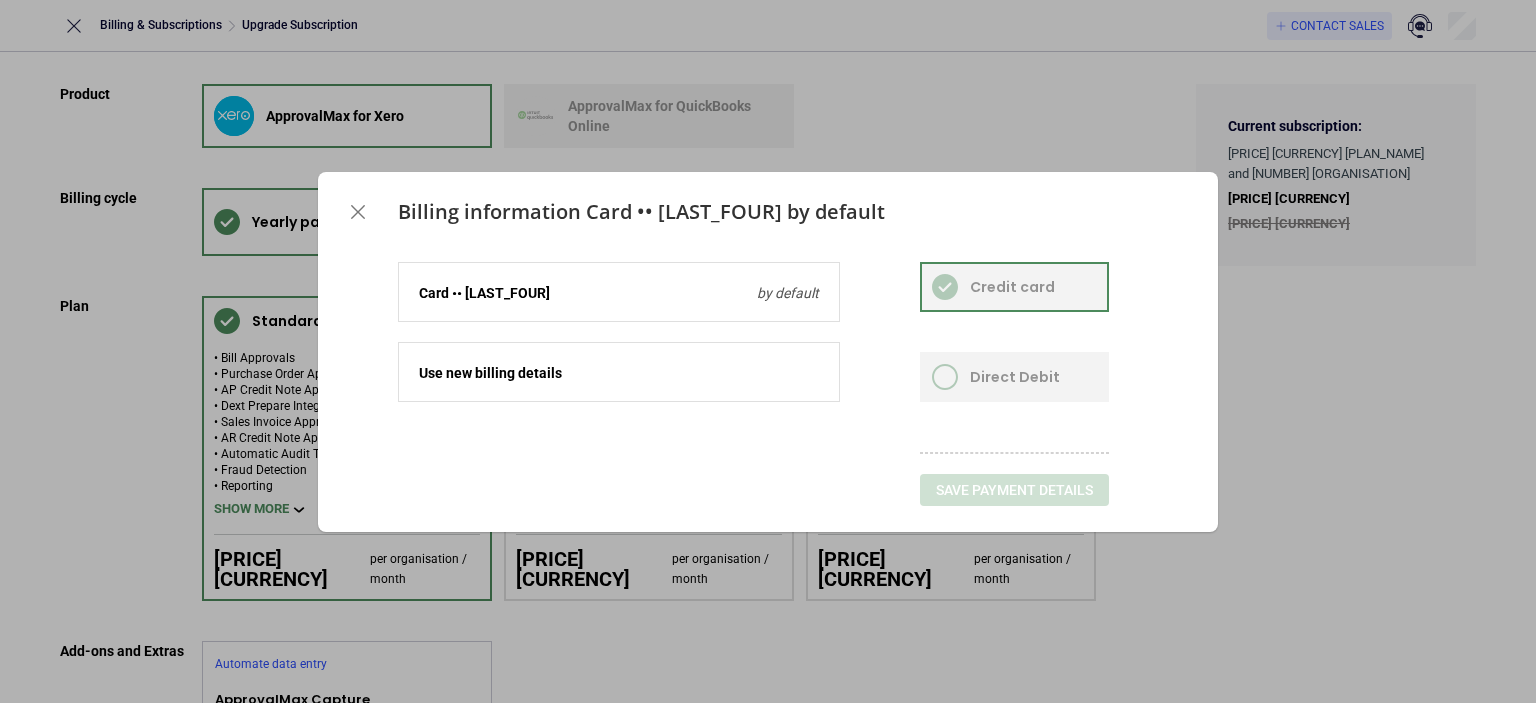 click at bounding box center (619, 283) 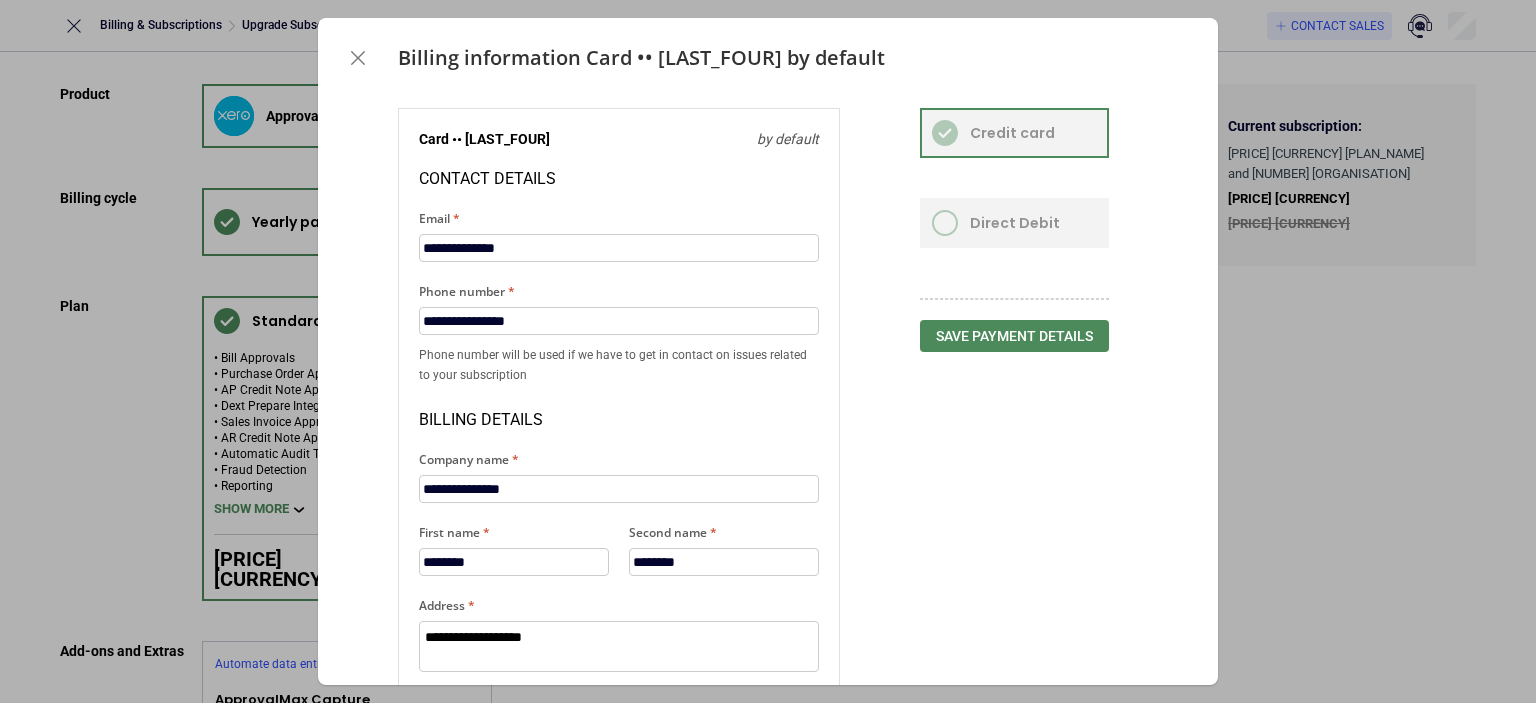 scroll, scrollTop: 0, scrollLeft: 0, axis: both 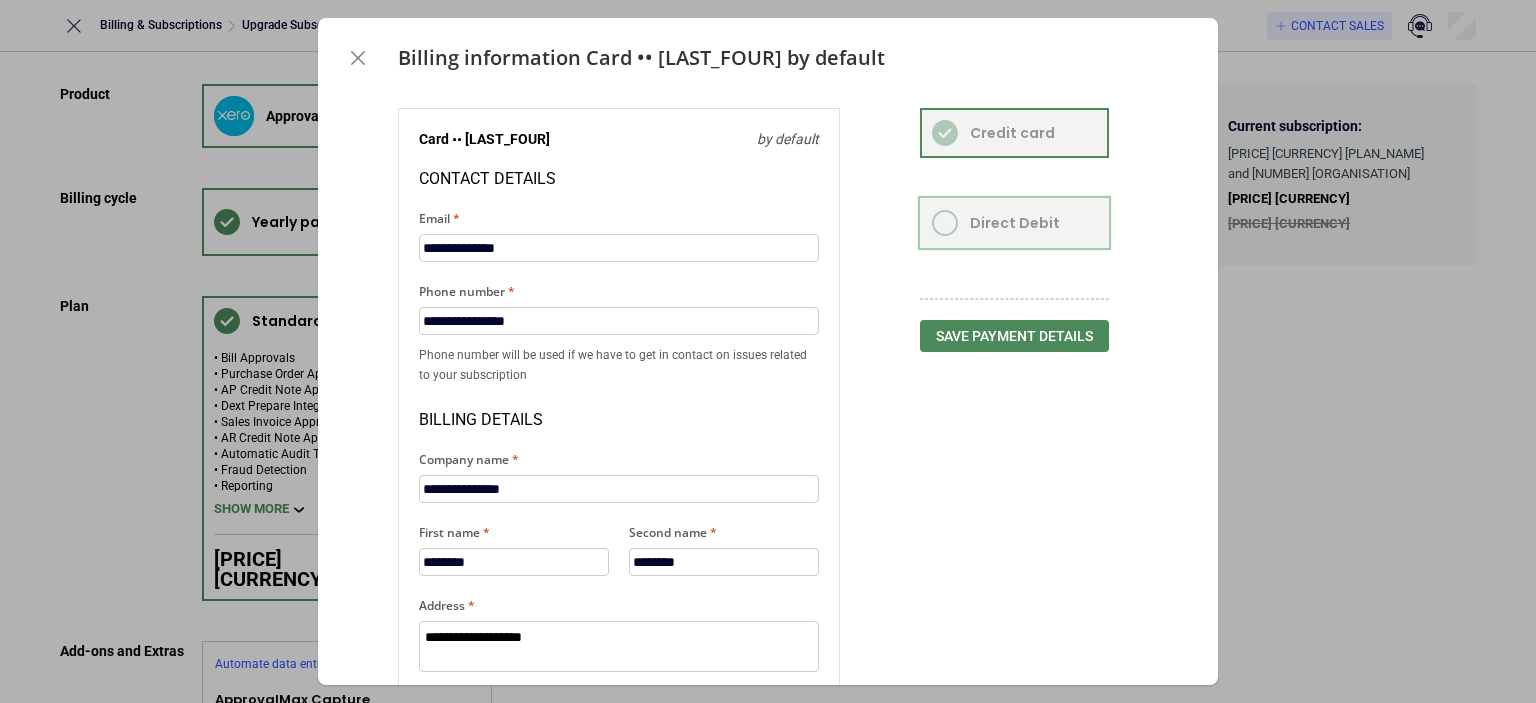 click at bounding box center [1014, 223] 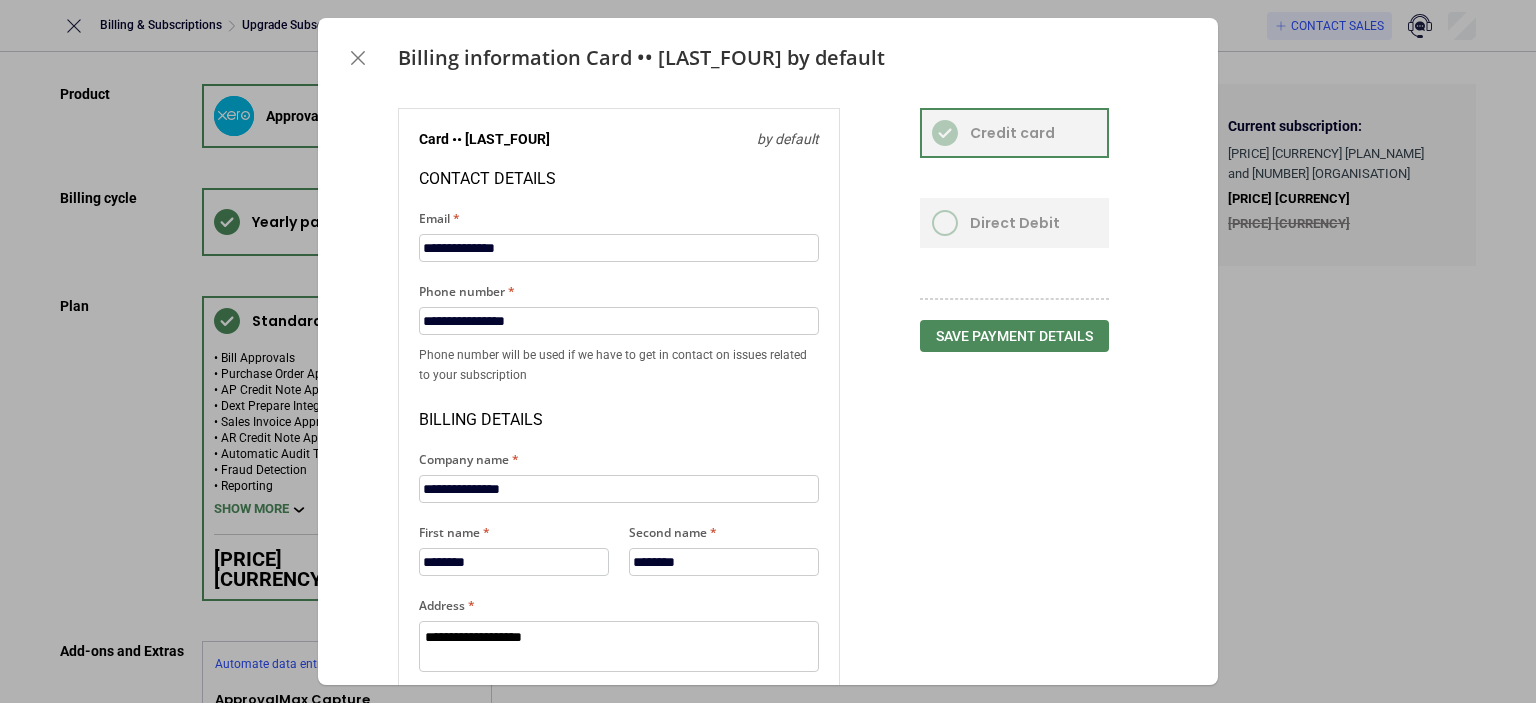 drag, startPoint x: 1013, startPoint y: 279, endPoint x: 1002, endPoint y: 295, distance: 19.416489 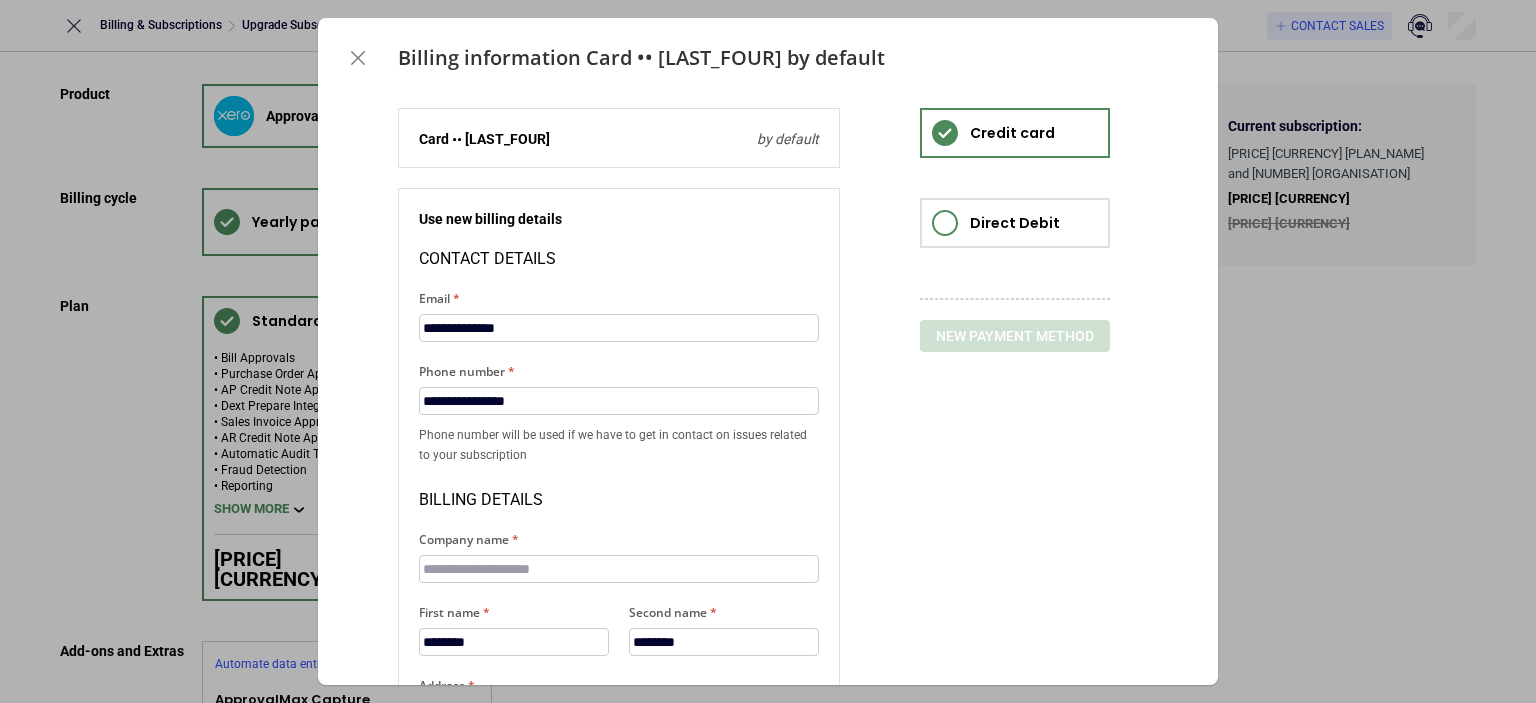 scroll, scrollTop: 91, scrollLeft: 0, axis: vertical 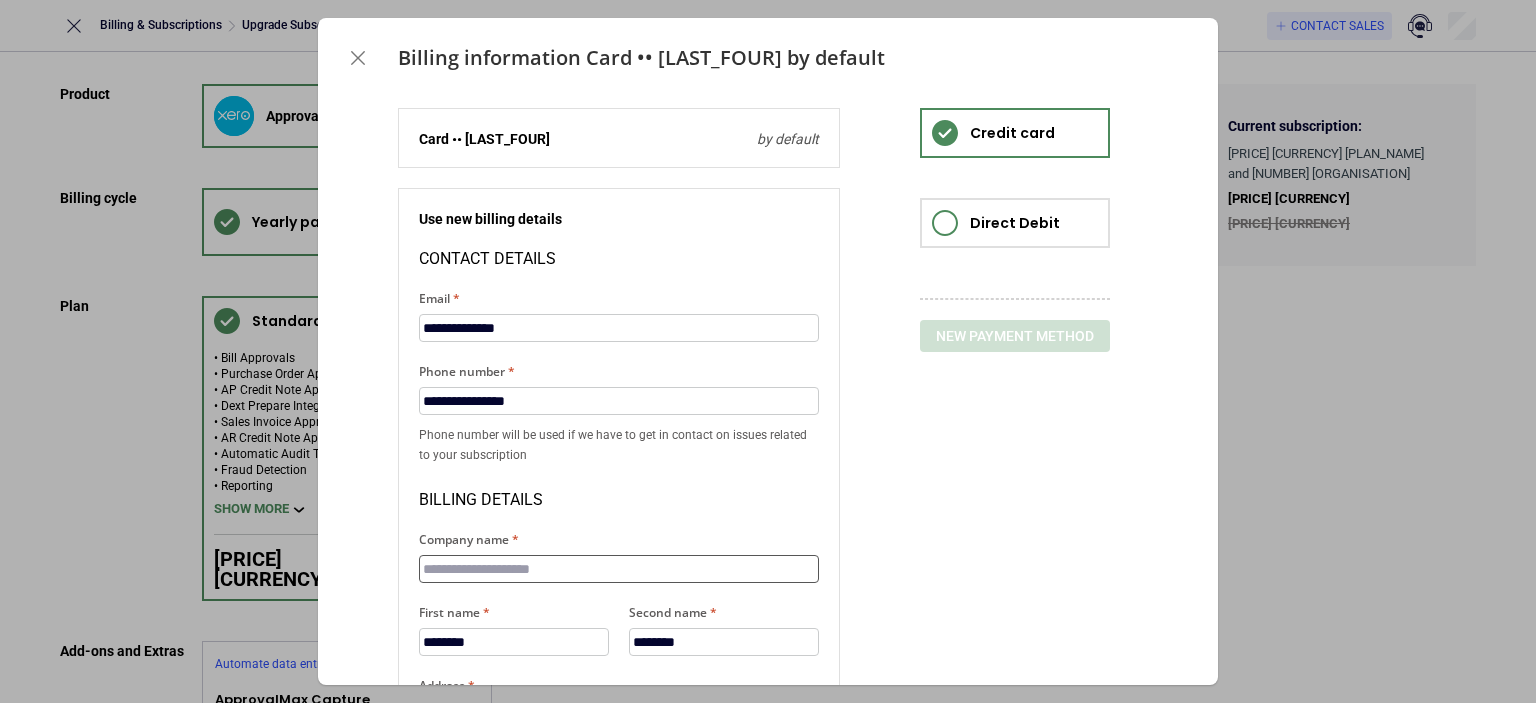 click on "Company name" at bounding box center [619, 569] 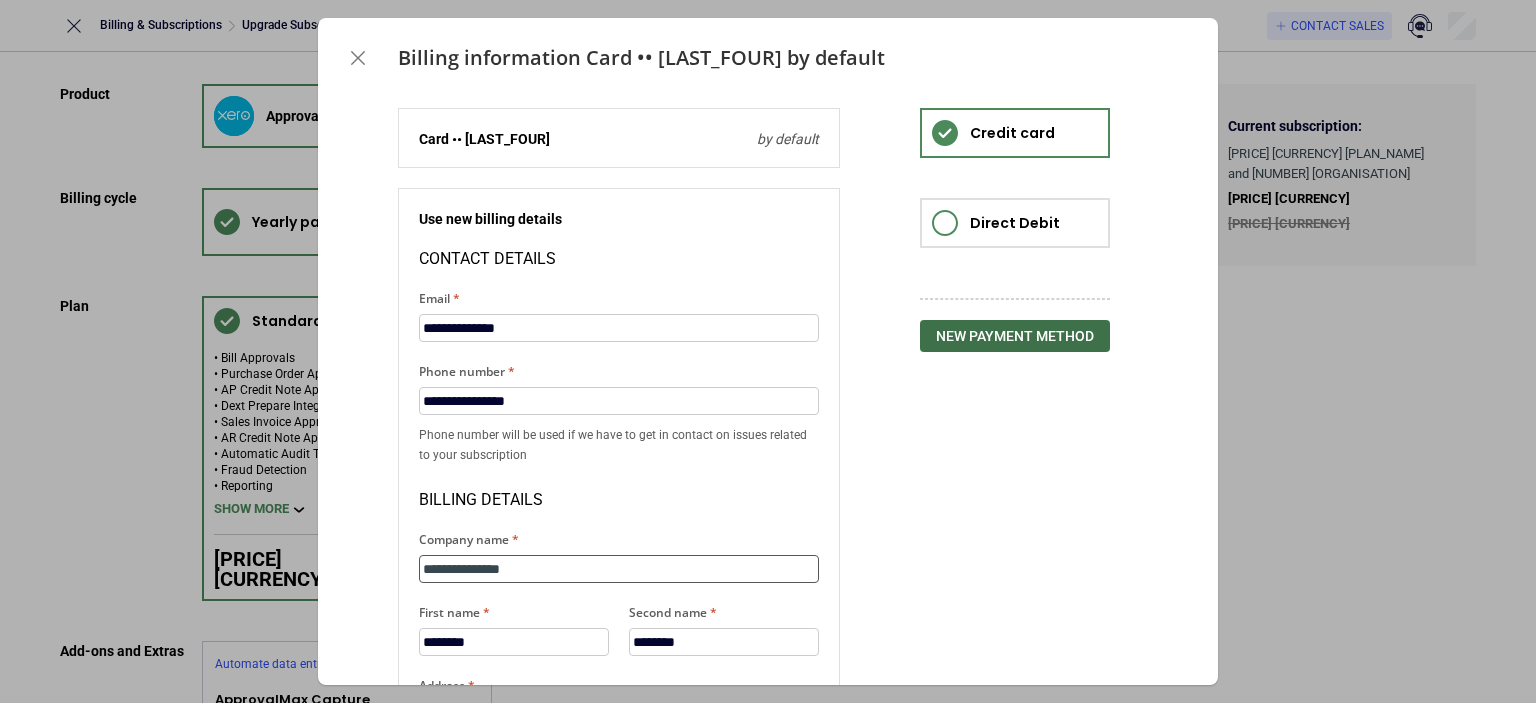 type on "[MASKED_CARD_NUMBER]" 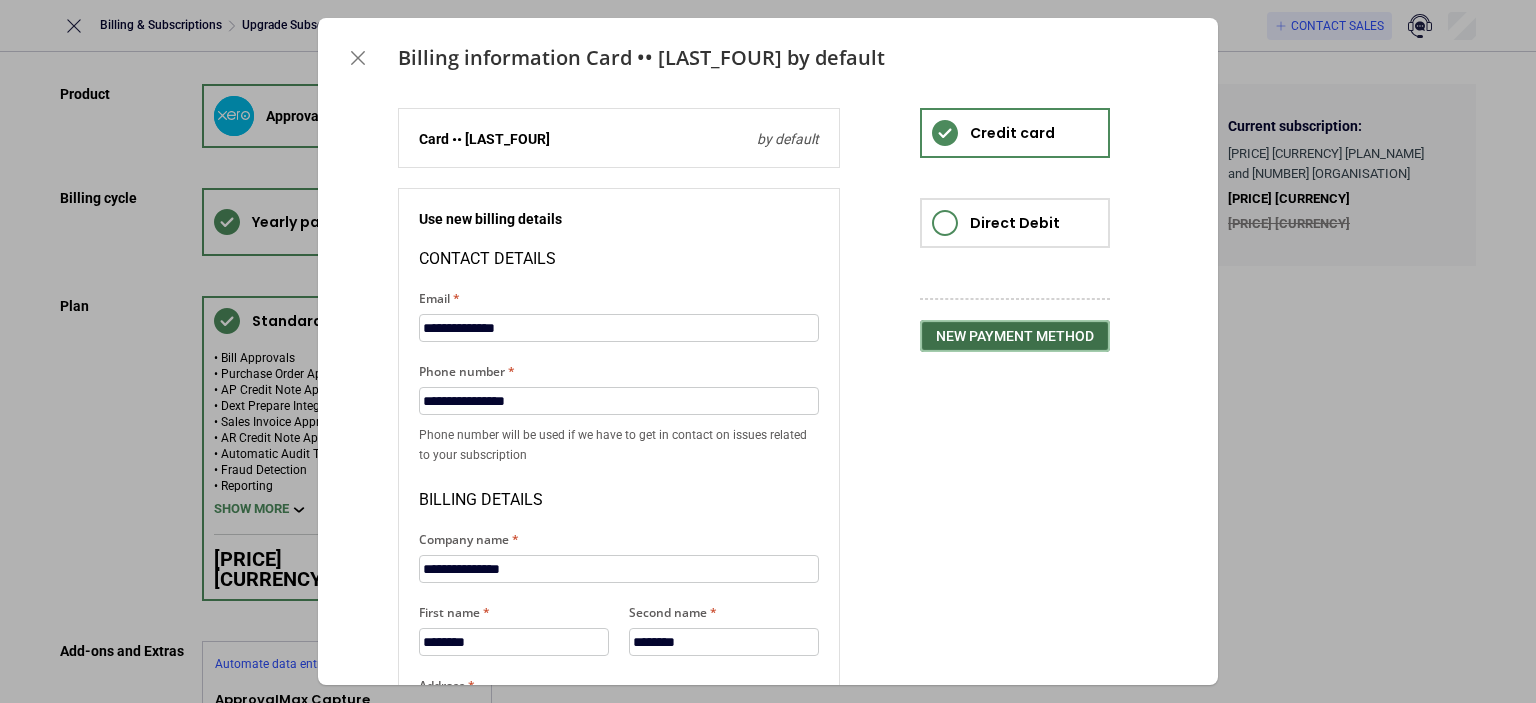 click on "New payment method" at bounding box center (1015, 336) 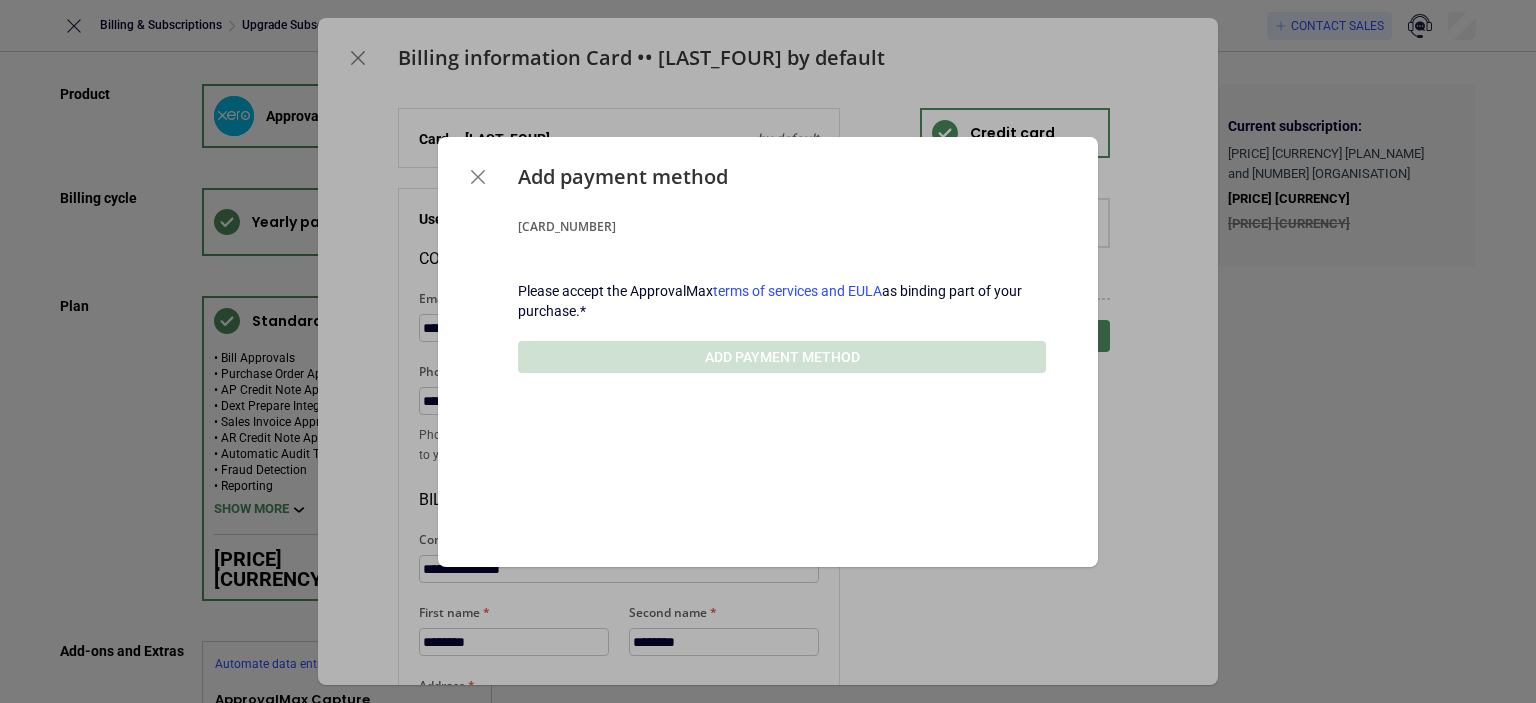 click at bounding box center [782, 281] 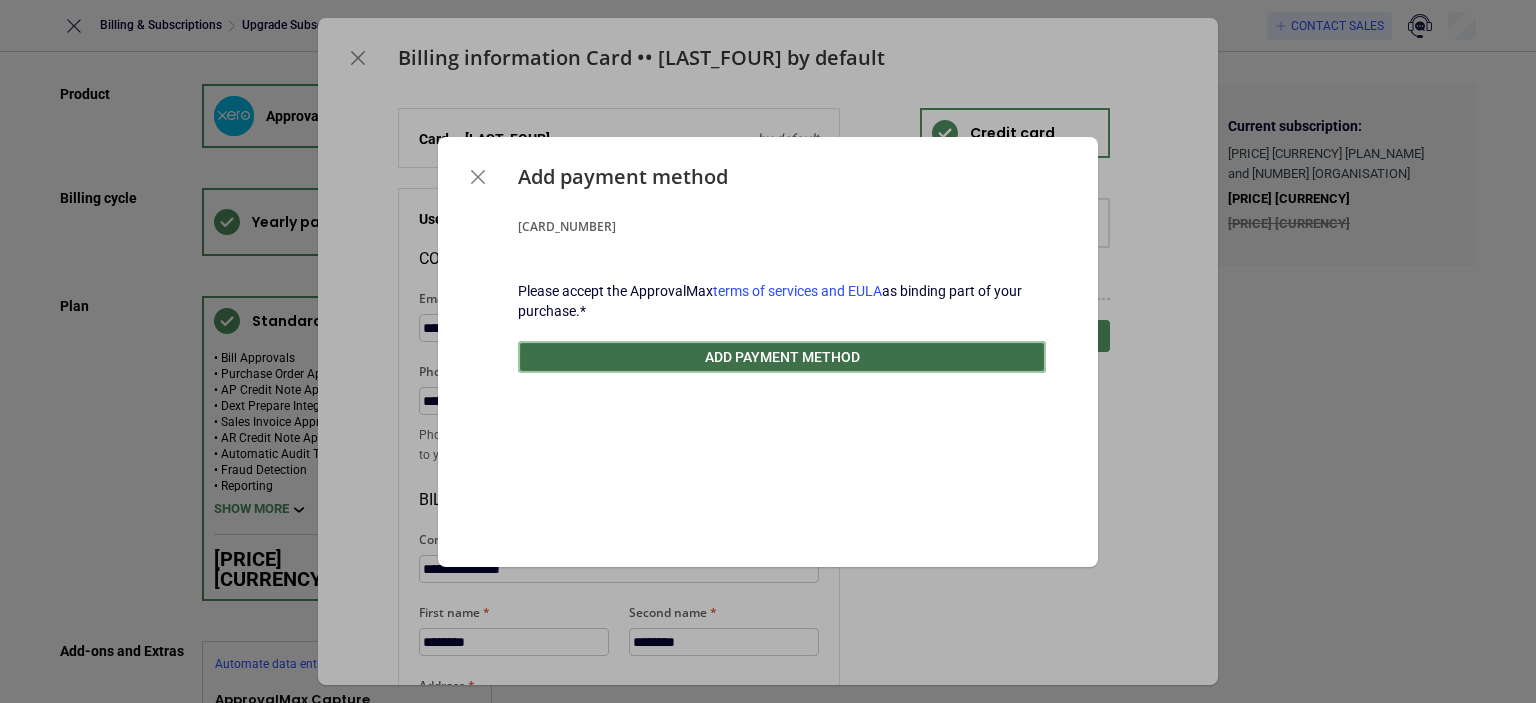 click on "Add payment method" at bounding box center (782, 357) 